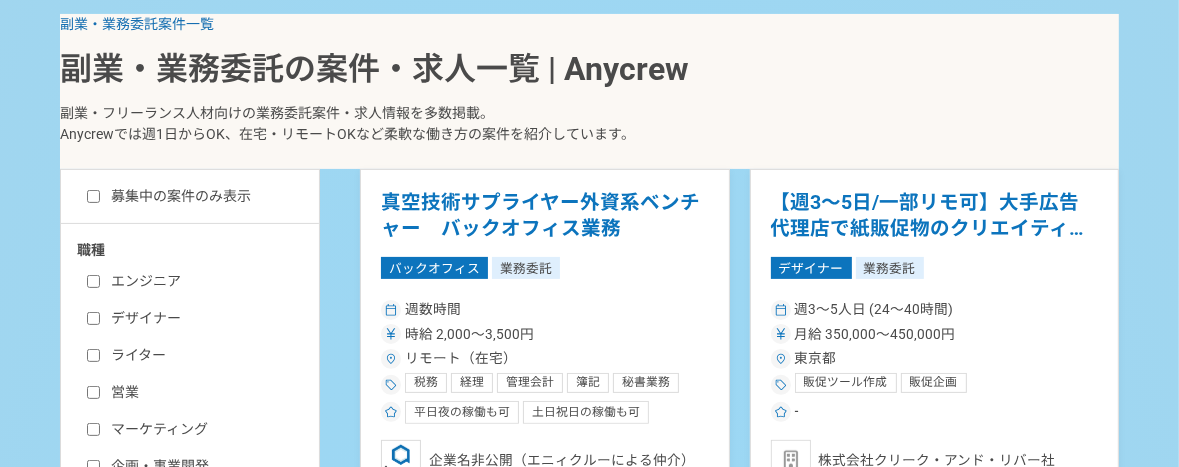 scroll, scrollTop: 416, scrollLeft: 0, axis: vertical 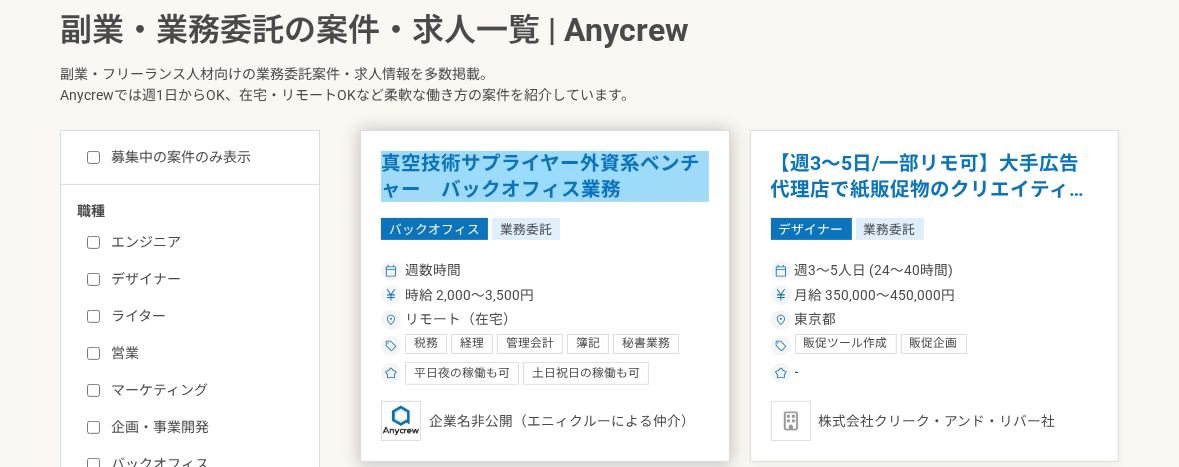 click on "真空技術サプライヤー外資系ベンチャー　バックオフィス業務" at bounding box center (545, 176) 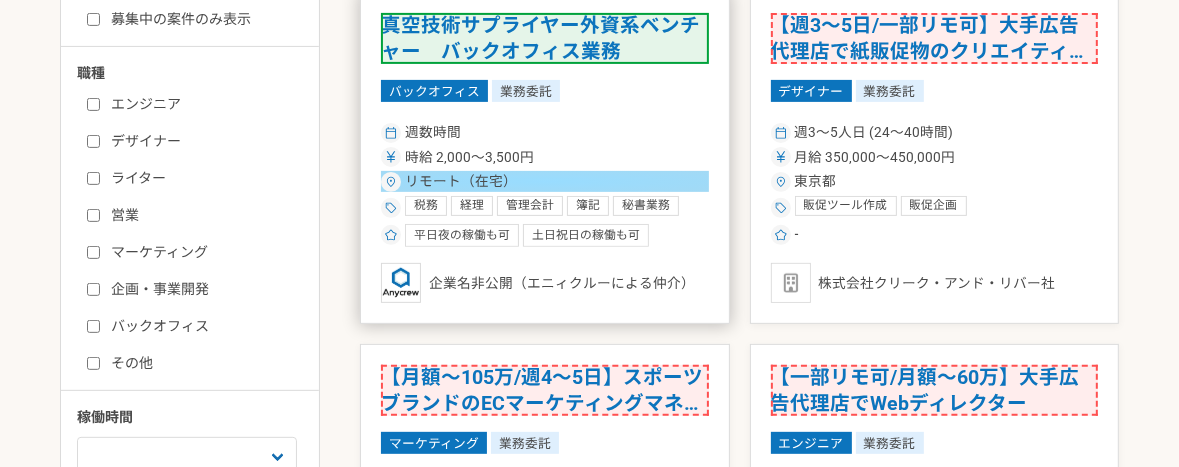 scroll, scrollTop: 693, scrollLeft: 0, axis: vertical 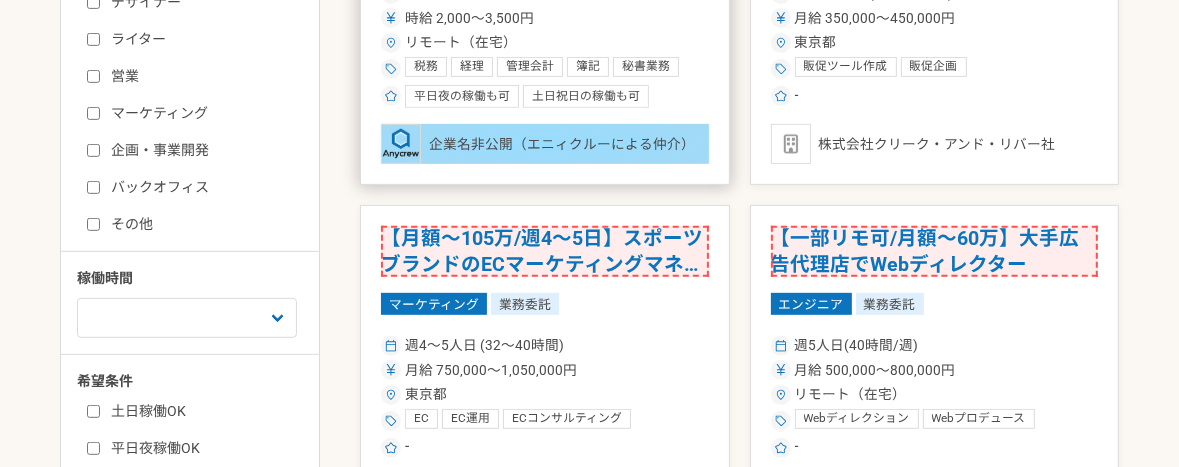 click on "企業名非公開（エニィクルーによる仲介）" at bounding box center [545, 144] 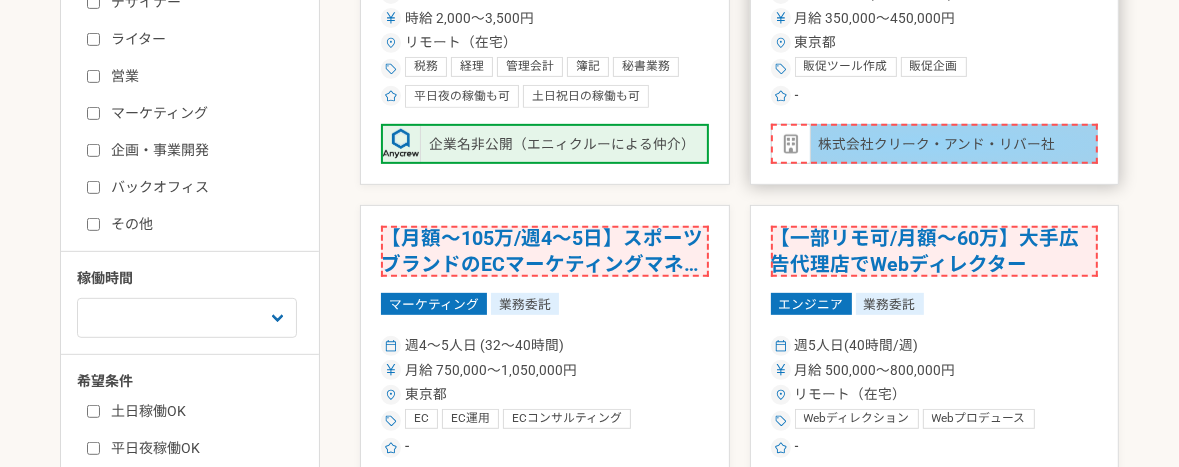 click on "株式会社クリーク・アンド・リバー社" at bounding box center (935, 144) 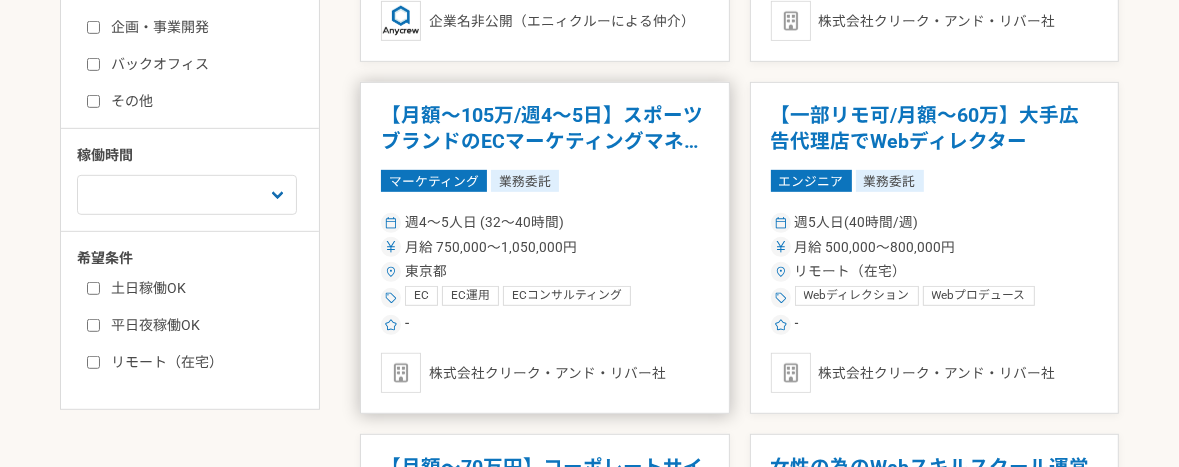 scroll, scrollTop: 832, scrollLeft: 0, axis: vertical 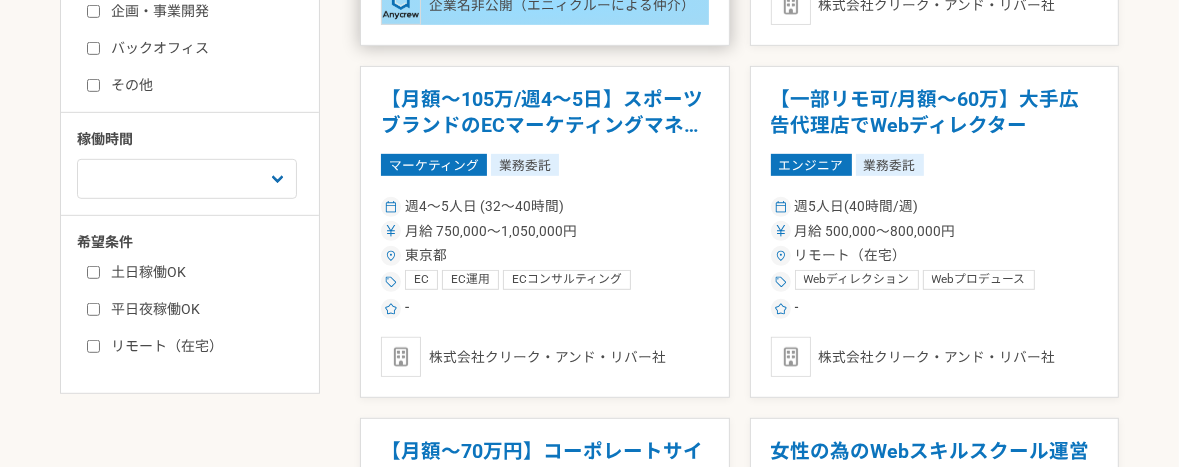 click on "企業名非公開（エニィクルーによる仲介）" at bounding box center (545, 5) 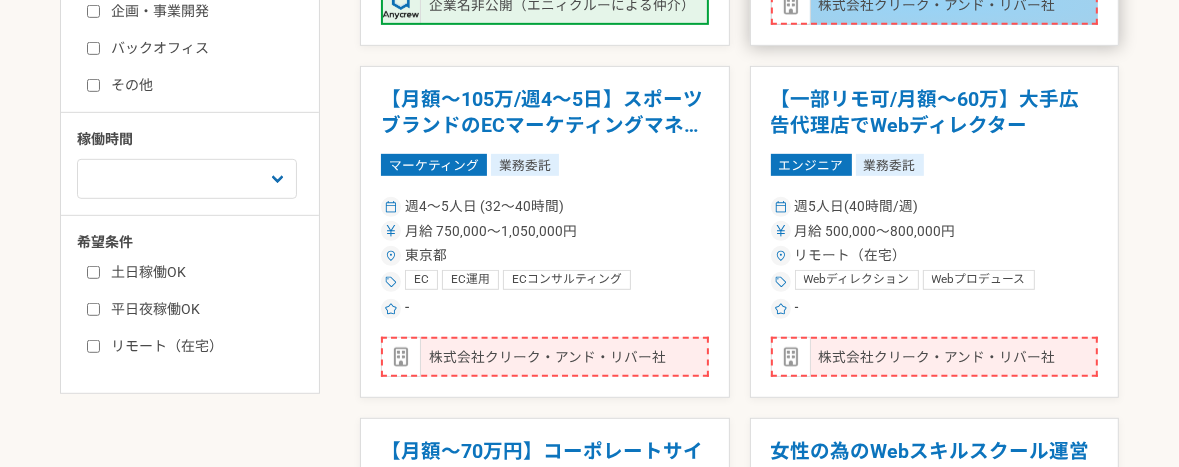 click on "株式会社クリーク・アンド・リバー社" at bounding box center (935, 5) 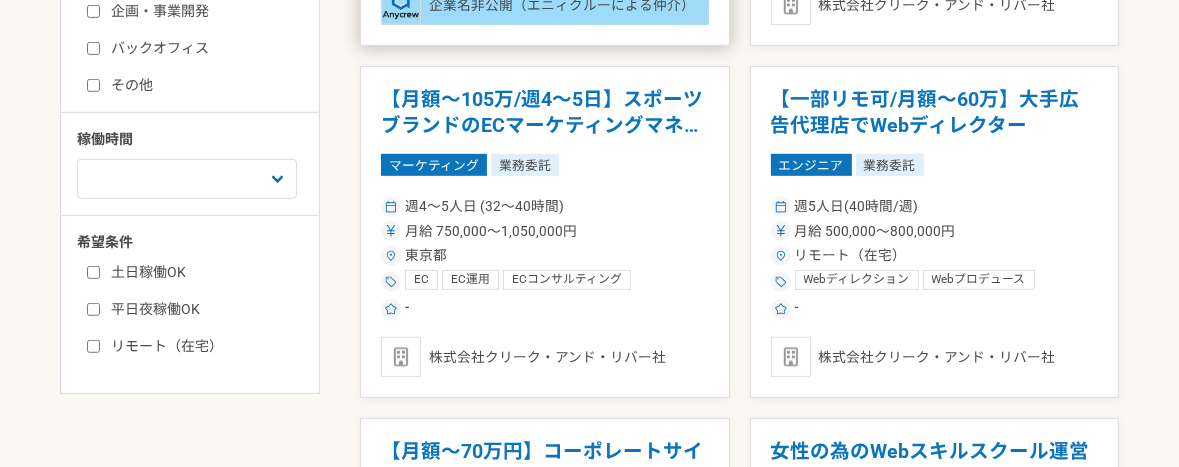 click on "企業名非公開（エニィクルーによる仲介）" at bounding box center (545, 5) 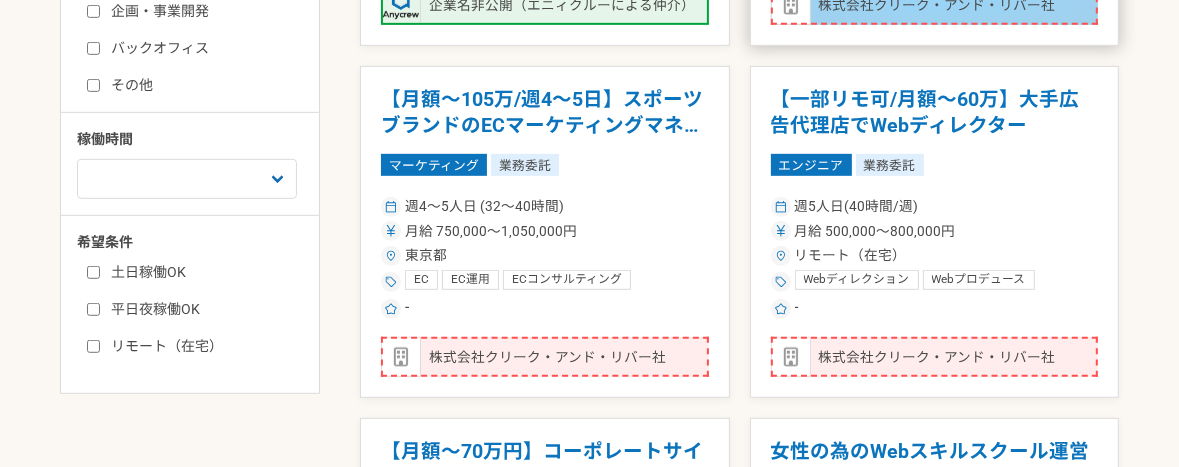 click on "株式会社クリーク・アンド・リバー社" at bounding box center [935, 5] 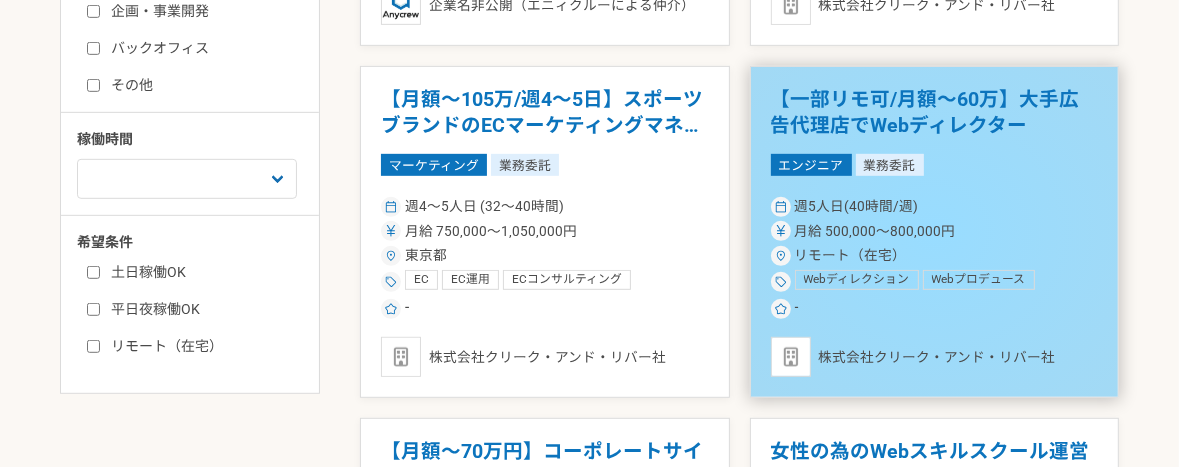 scroll, scrollTop: 641, scrollLeft: 0, axis: vertical 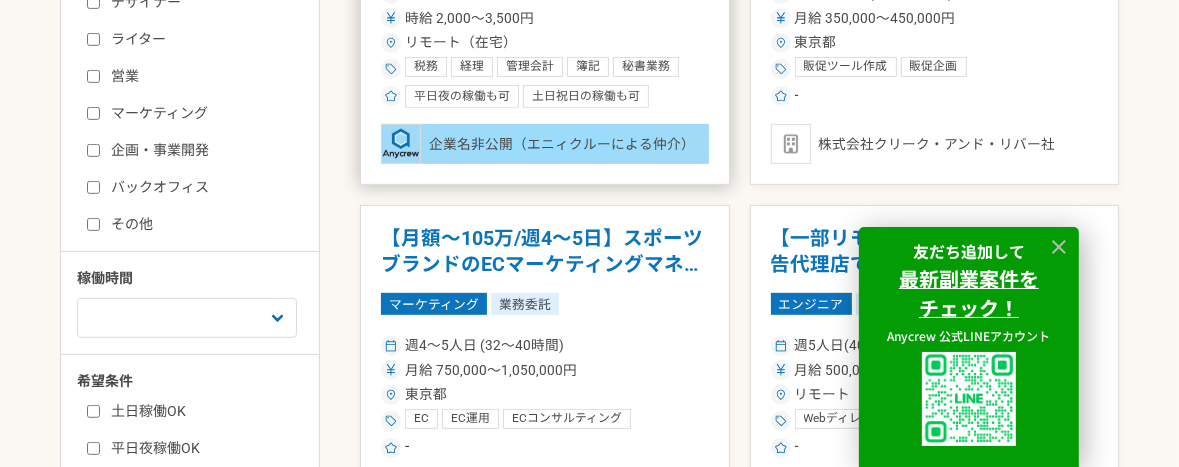click on "企業名非公開（エニィクルーによる仲介）" at bounding box center (545, 144) 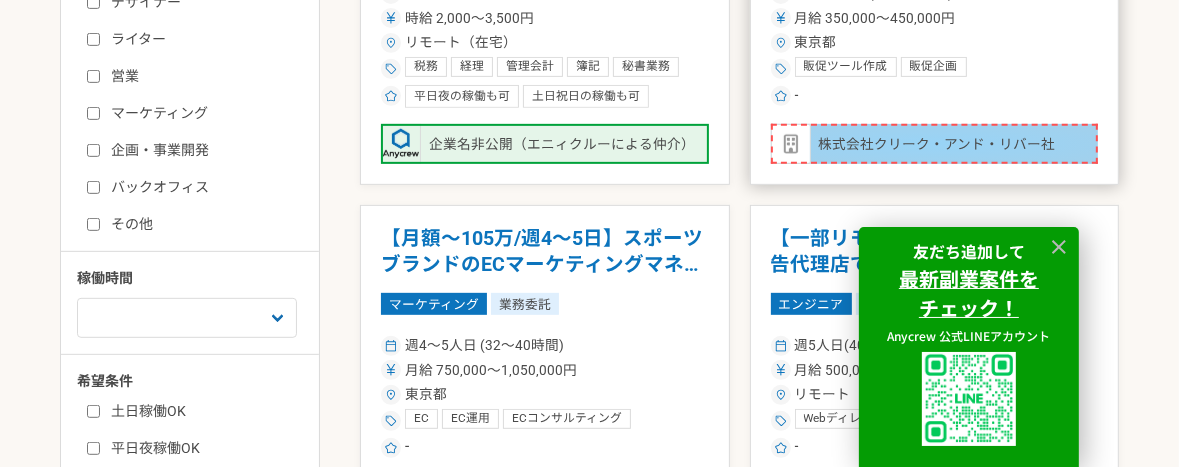 click on "株式会社クリーク・アンド・リバー社" at bounding box center [935, 144] 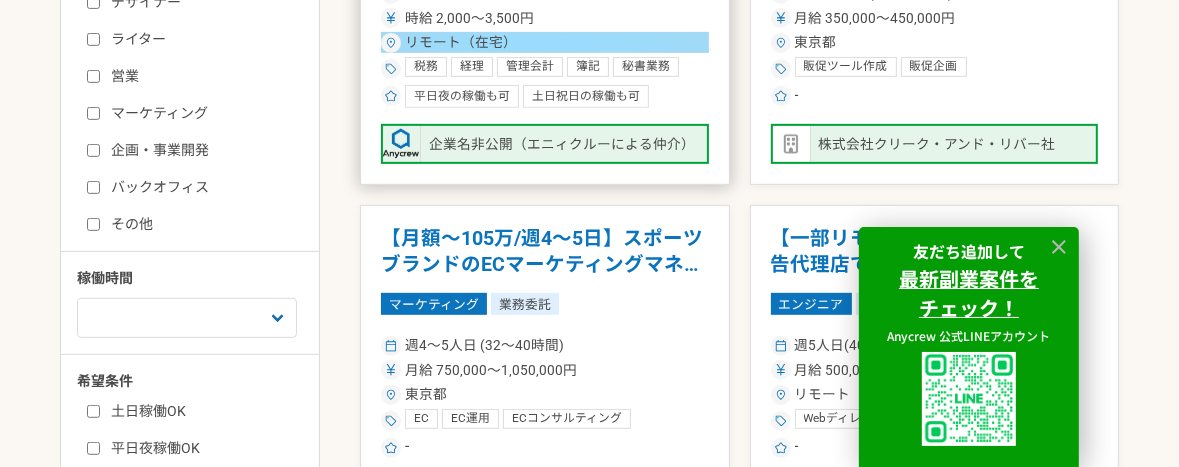 click on "リモート（在宅）" at bounding box center [545, 42] 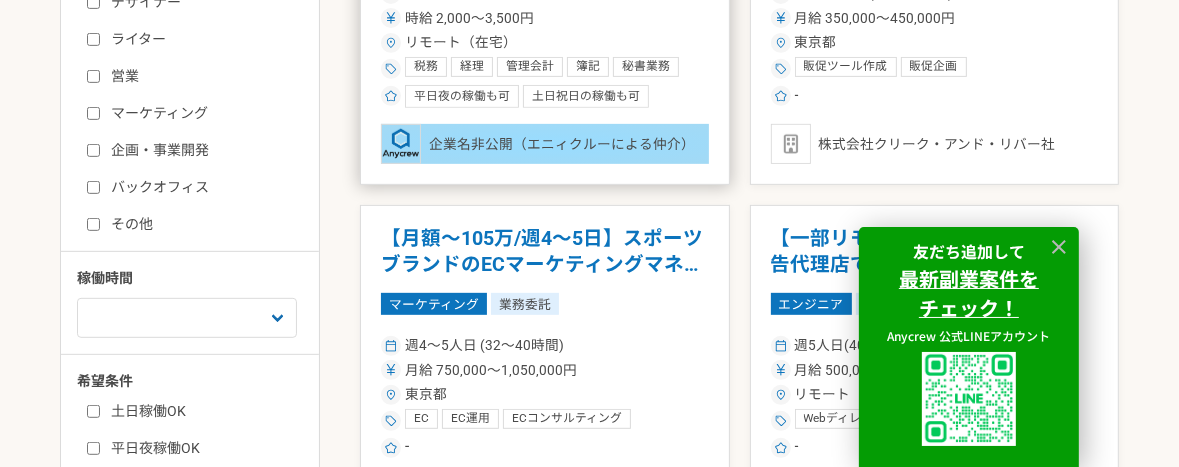 click on "企業名非公開（エニィクルーによる仲介）" at bounding box center (545, 144) 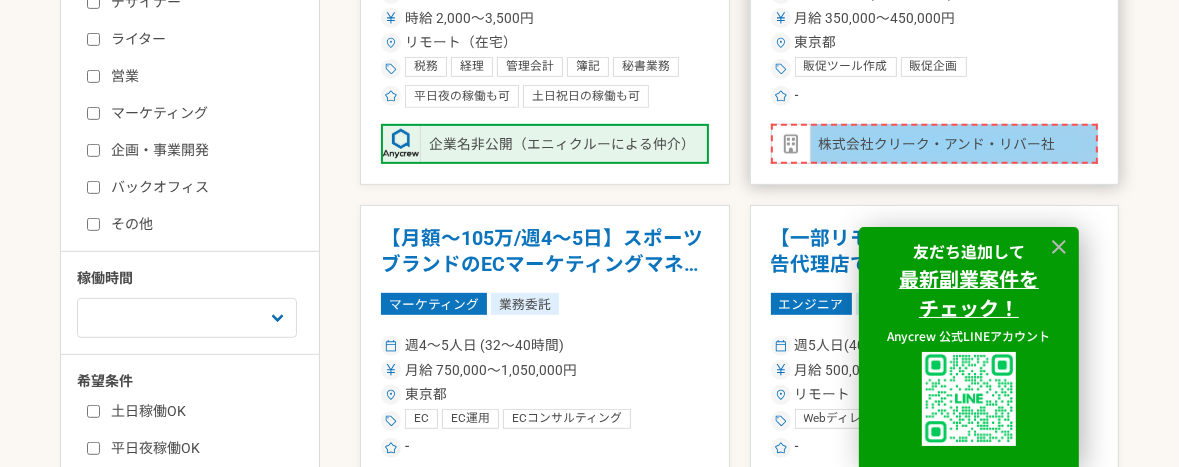 click on "株式会社クリーク・アンド・リバー社" at bounding box center (935, 144) 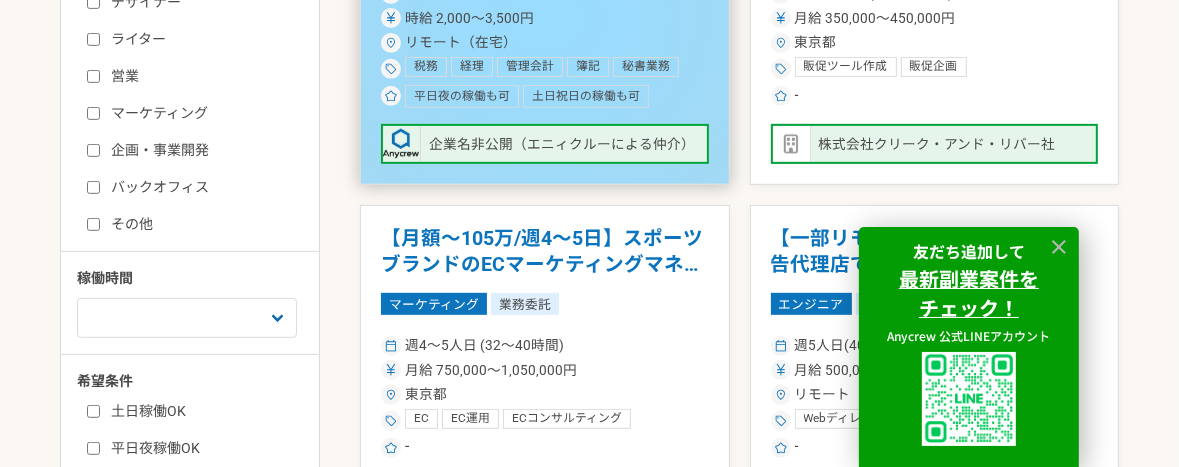 click on "真空技術サプライヤー外資系ベンチャー　バックオフィス業務 バックオフィス 業務委託 週数時間 時給 2,000〜3,500円 リモート（在宅） 税務 経理 管理会計 簿記 秘書業務 Microsoft Office Microsoft Excel バックオフィス 総務 規程管理 オンプレからのクラウド移行 平日夜の稼働も可 土日祝日の稼働も可 企業名非公開（エニィクルーによる仲介）" at bounding box center [545, 19] 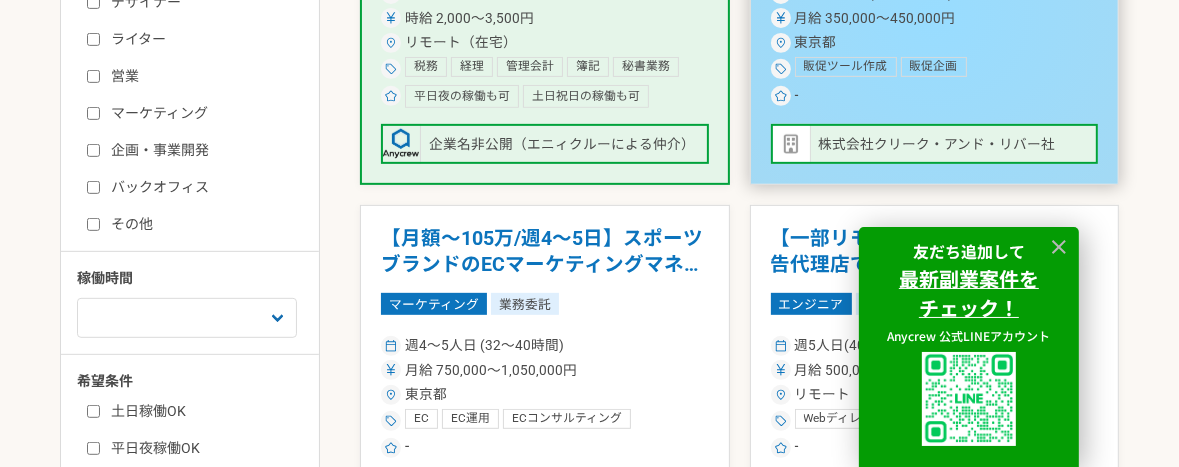 click on "【週3～5日/一部リモ可】大手広告代理店で紙販促物のクリエイティブディレクション デザイナー 業務委託 週3〜5人日 (24〜40時間) 月給 350,000〜450,000円 東京都 販促ツール作成 販促企画 クリエイティブプロデュース クリエイティブディレクション - 株式会社クリーク・アンド・リバー社" at bounding box center (935, 19) 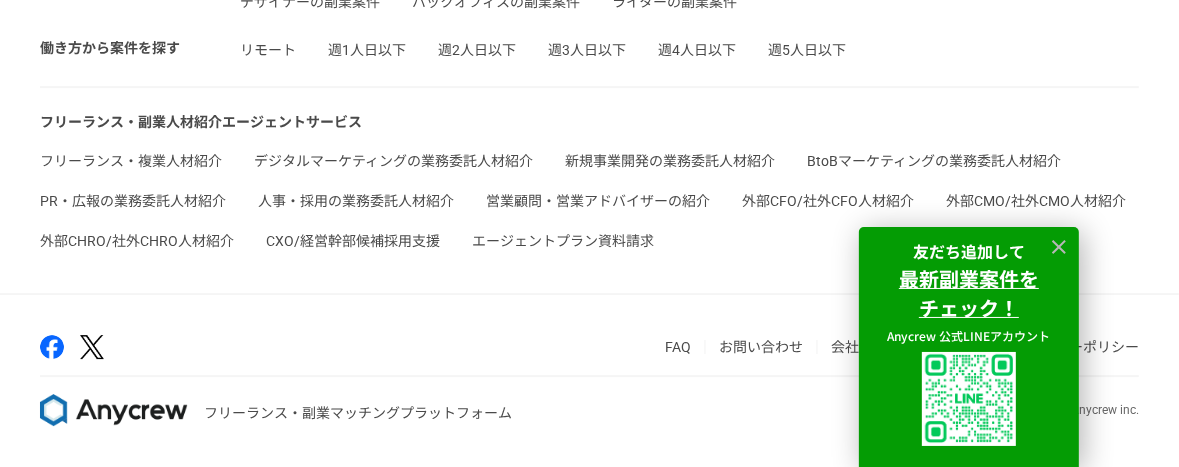 scroll, scrollTop: 5631, scrollLeft: 0, axis: vertical 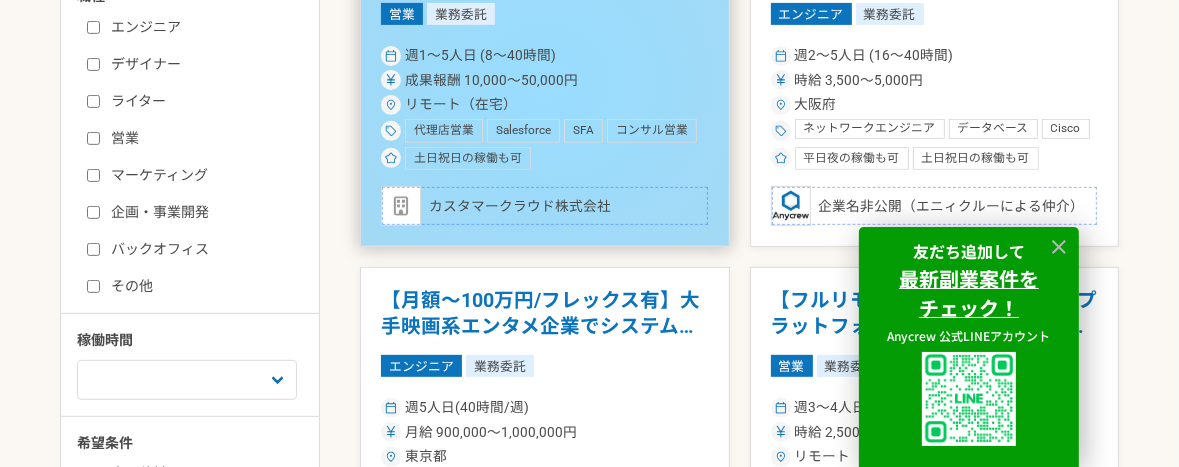 click on "【ストック報酬あり】年間13,000社に導入されたSaasのリード獲得のご依頼 営業 業務委託 週1〜5人日 (8〜40時間) 成果報酬 10,000〜50,000円 リモート（在宅） 代理店営業 Salesforce SFA コンサル営業 土日祝日の稼働も可 カスタマークラウド株式会社" at bounding box center (545, 81) 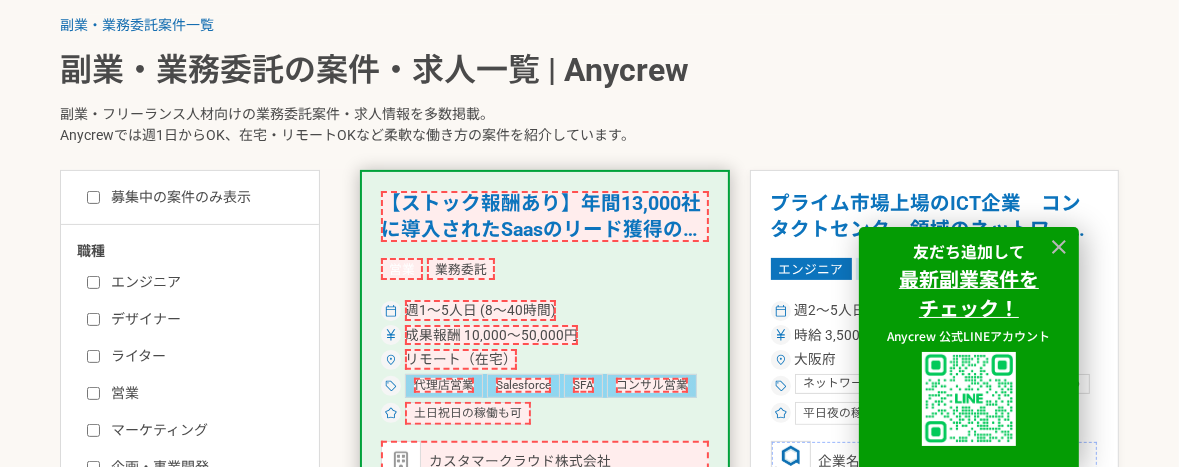scroll, scrollTop: 353, scrollLeft: 0, axis: vertical 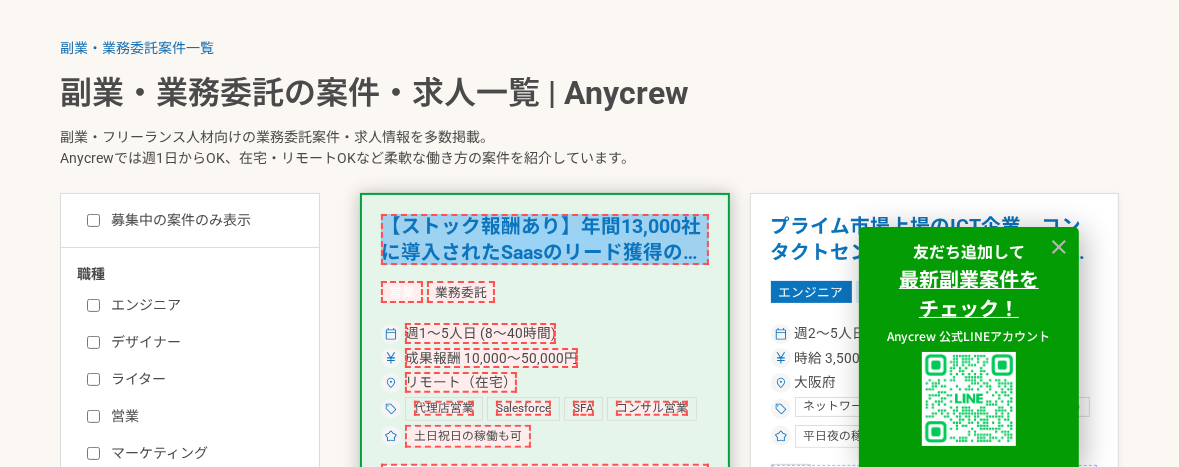 click on "【ストック報酬あり】年間13,000社に導入されたSaasのリード獲得のご依頼" at bounding box center (545, 239) 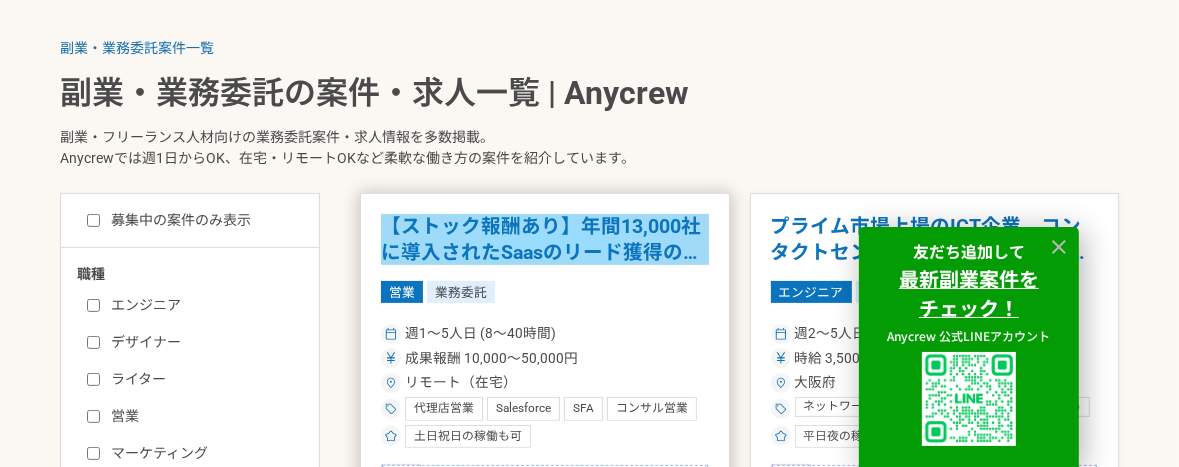 click on "【ストック報酬あり】年間13,000社に導入されたSaasのリード獲得のご依頼" at bounding box center (545, 239) 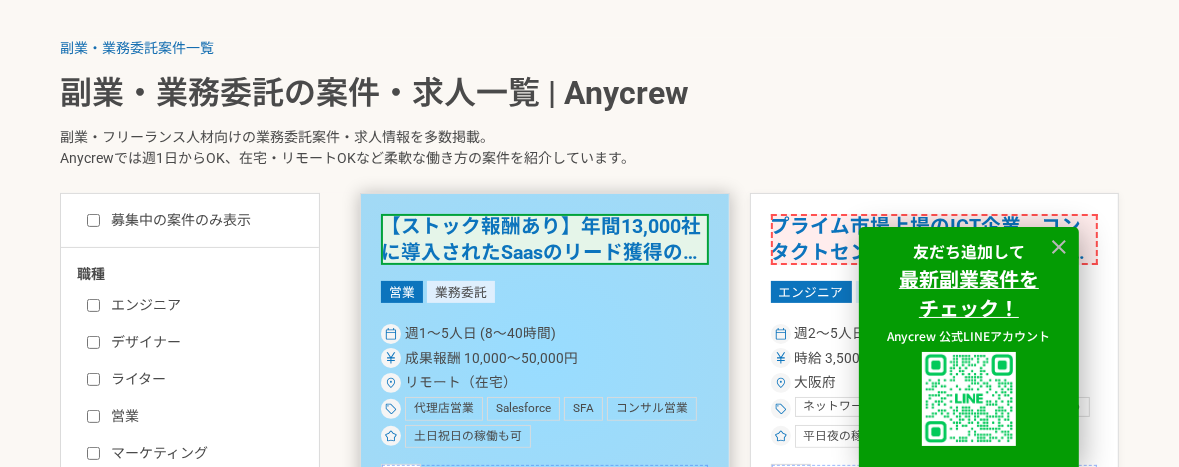 click on "【ストック報酬あり】年間13,000社に導入されたSaasのリード獲得のご依頼 営業 業務委託 週1〜5人日 (8〜40時間) 成果報酬 10,000〜50,000円 リモート（在宅） 代理店営業 Salesforce SFA コンサル営業 土日祝日の稼働も可 カスタマークラウド株式会社" at bounding box center [545, 359] 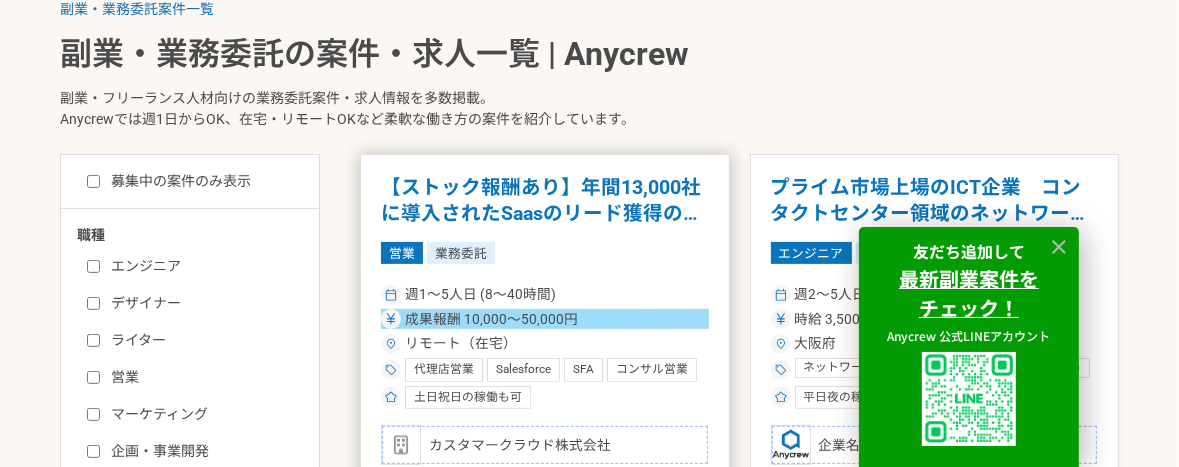 scroll, scrollTop: 353, scrollLeft: 0, axis: vertical 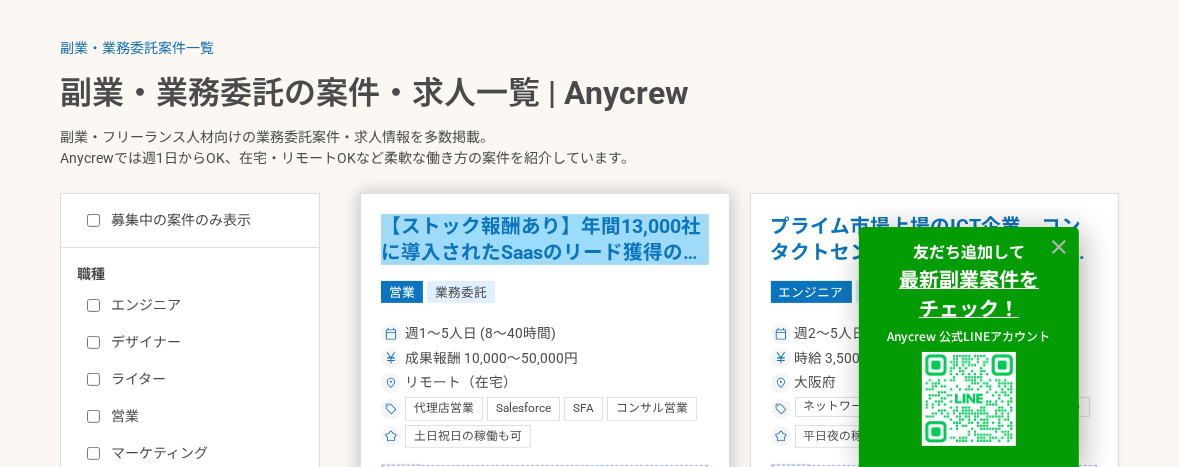 click on "【ストック報酬あり】年間13,000社に導入されたSaasのリード獲得のご依頼" at bounding box center [545, 239] 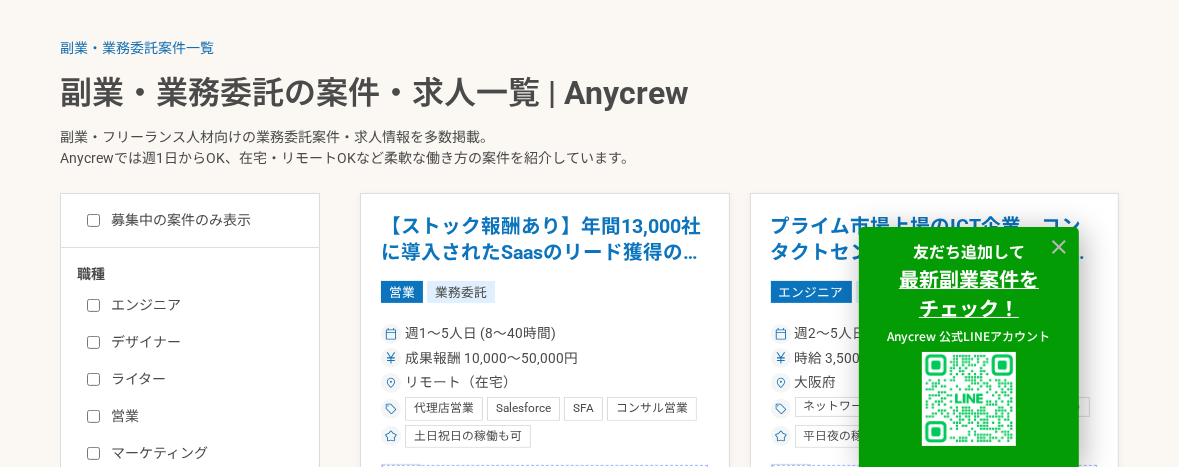 scroll, scrollTop: 631, scrollLeft: 0, axis: vertical 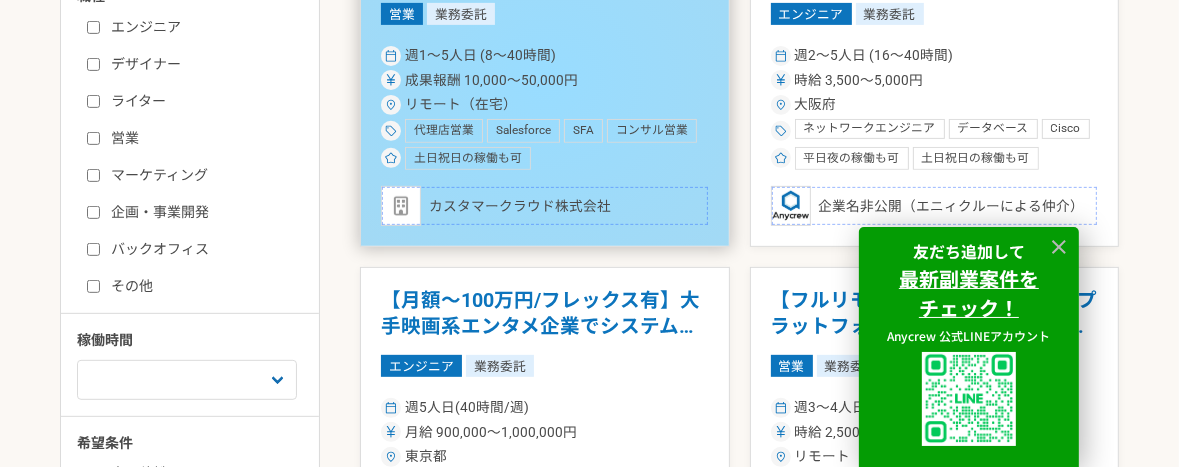 click on "【ストック報酬あり】年間13,000社に導入されたSaasのリード獲得のご依頼 営業 業務委託 週1〜5人日 (8〜40時間) 成果報酬 10,000〜50,000円 リモート（在宅） 代理店営業 Salesforce SFA コンサル営業 土日祝日の稼働も可 カスタマークラウド株式会社" at bounding box center [545, 81] 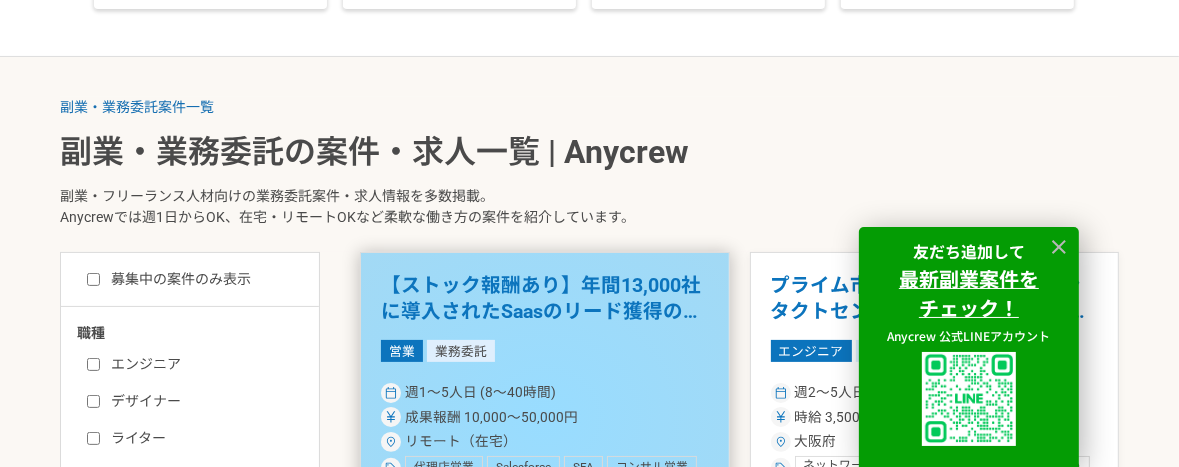 scroll, scrollTop: 352, scrollLeft: 0, axis: vertical 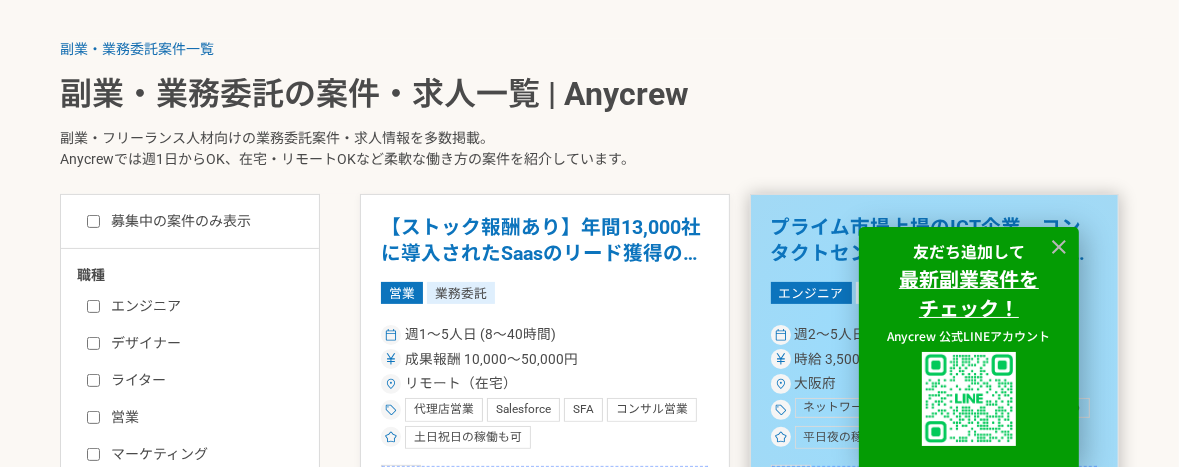 click on "プライム市場上場のICT企業　コンタクトセンター領域のネットワークエンジニア エンジニア 業務委託 週2〜5人日 (16〜40時間) 時給 3,500〜5,000円 大阪府 ネットワークエンジニア データベース Cisco PM Java Python セキュリティ ネットワーク保守・運用 システム運用 システムコンサルタント PMO Linux MySQL 平日夜の稼働も可 土日祝日の稼働も可 企業名非公開（エニィクルーによる仲介）" at bounding box center (935, 360) 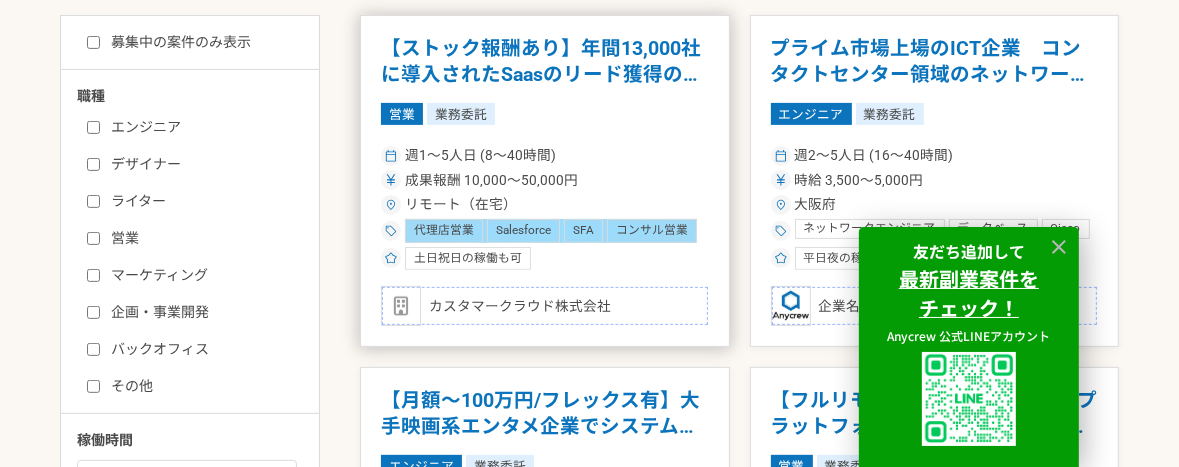 scroll, scrollTop: 492, scrollLeft: 0, axis: vertical 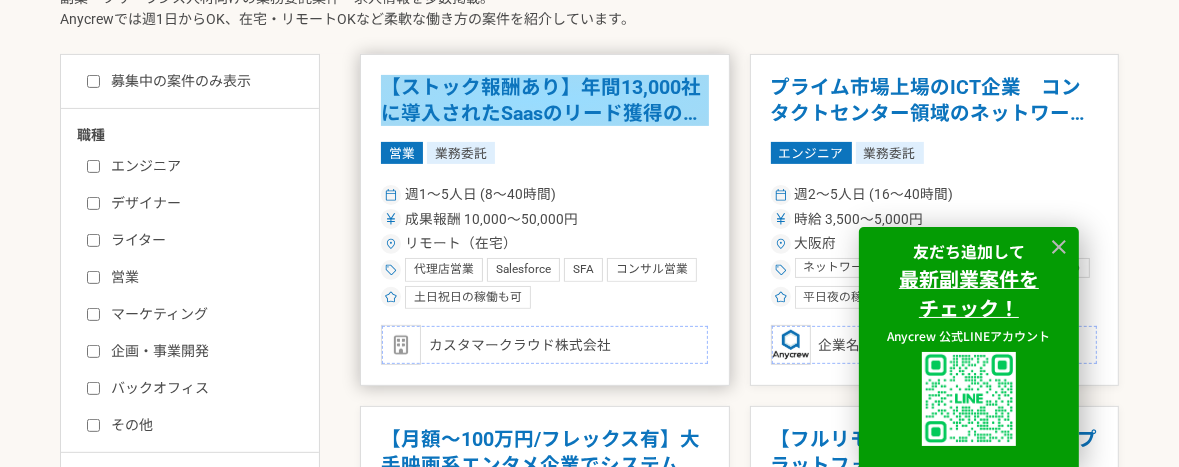 click on "【ストック報酬あり】年間13,000社に導入されたSaasのリード獲得のご依頼" at bounding box center [545, 100] 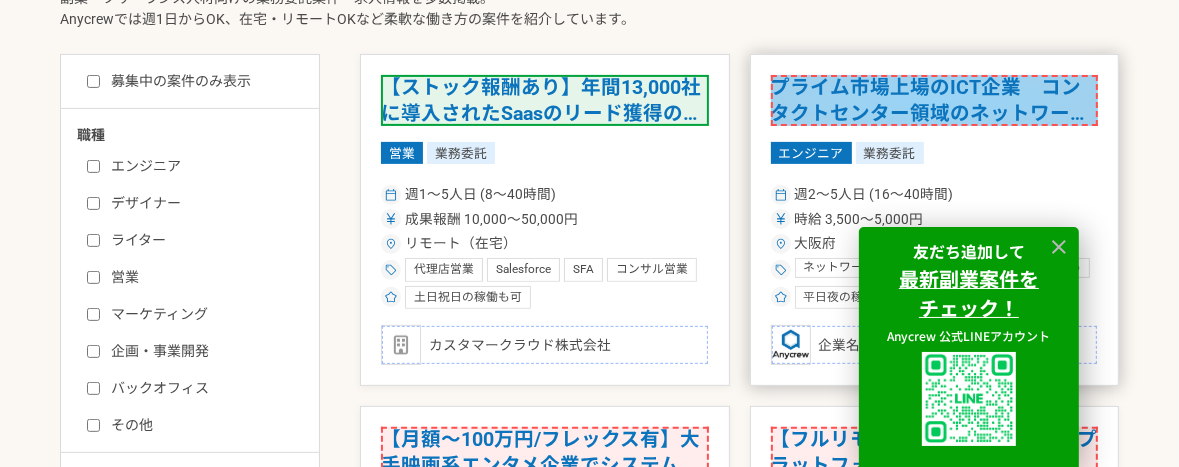 click on "プライム市場上場のICT企業　コンタクトセンター領域のネットワークエンジニア" at bounding box center (935, 100) 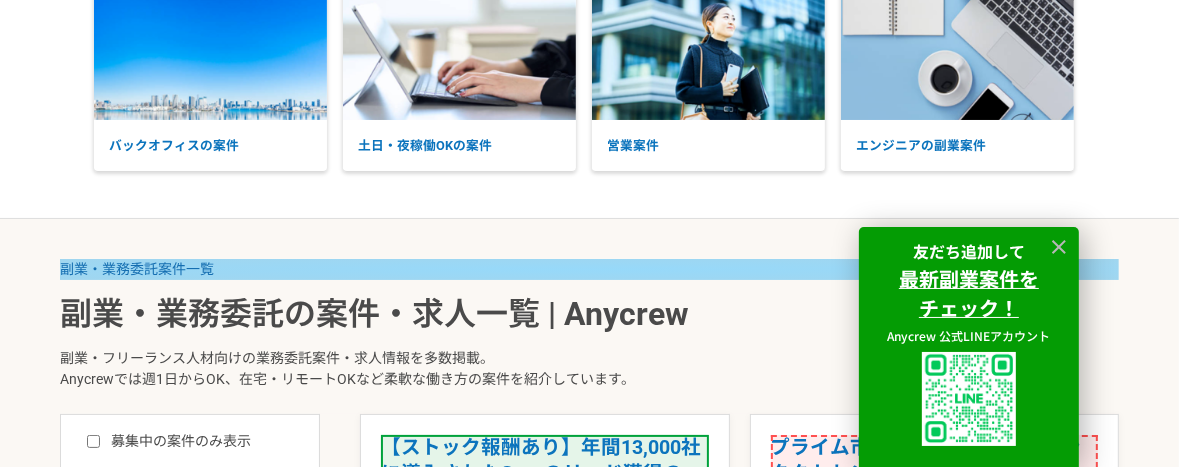 scroll, scrollTop: 277, scrollLeft: 0, axis: vertical 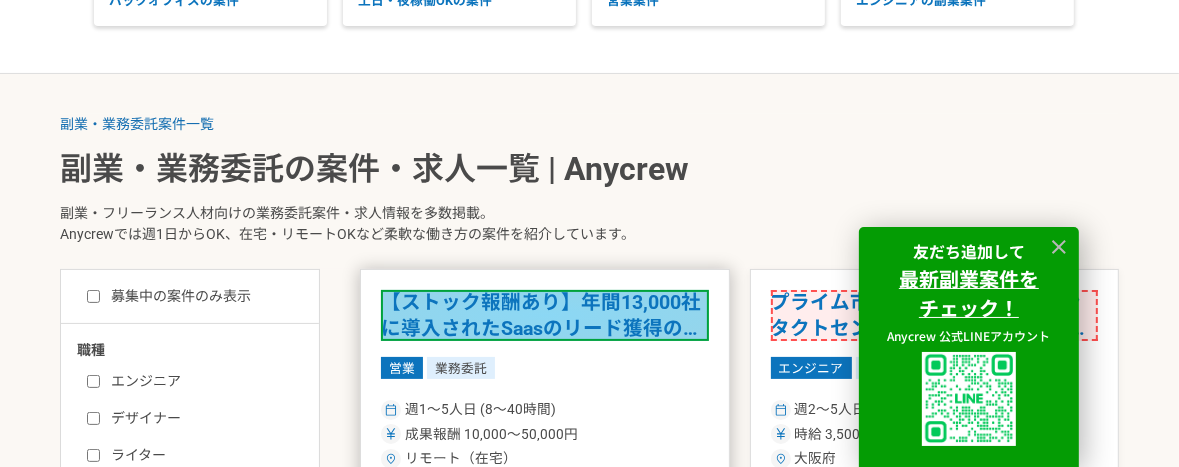 click on "【ストック報酬あり】年間13,000社に導入されたSaasのリード獲得のご依頼" at bounding box center (545, 315) 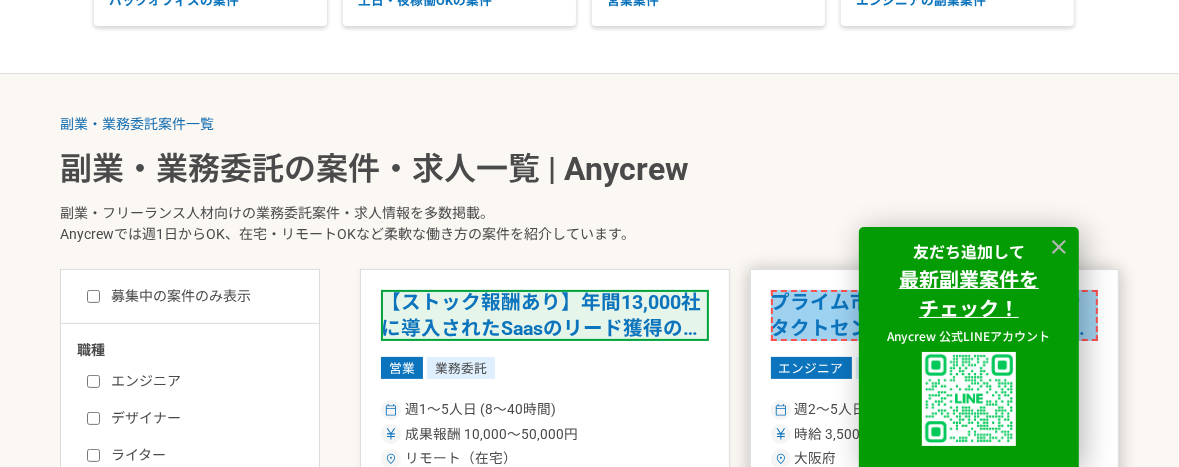 click on "プライム市場上場のICT企業　コンタクトセンター領域のネットワークエンジニア" at bounding box center [935, 315] 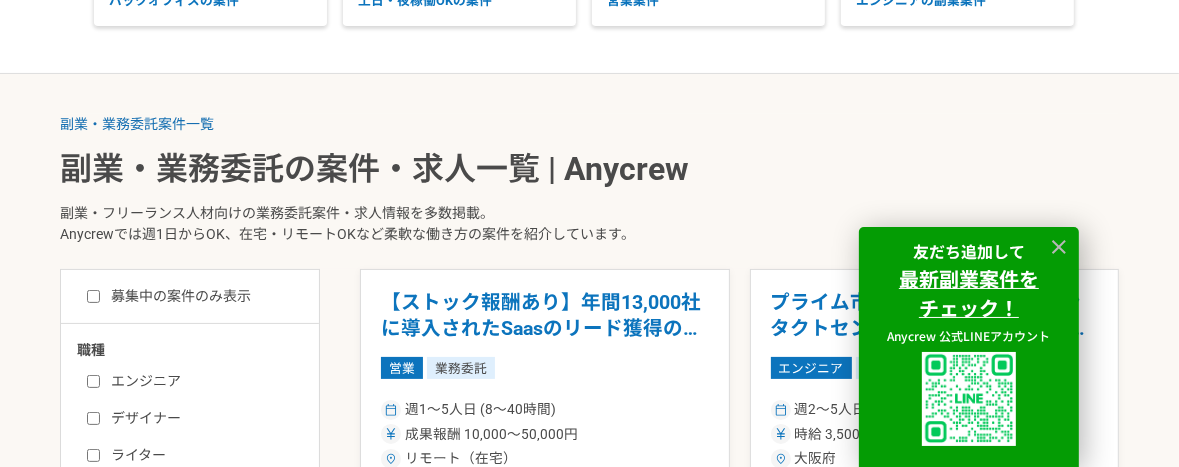 scroll, scrollTop: 444, scrollLeft: 0, axis: vertical 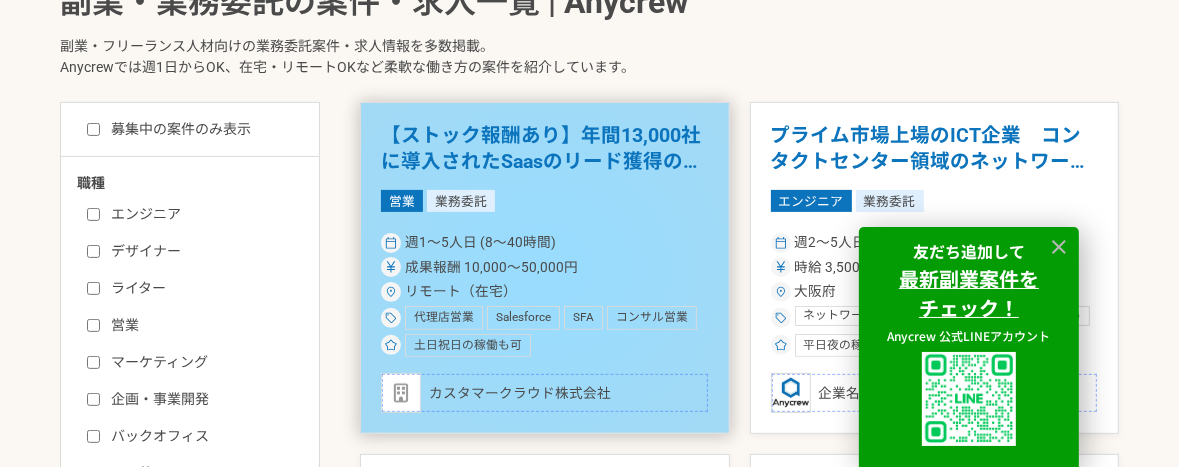 click on "【ストック報酬あり】年間13,000社に導入されたSaasのリード獲得のご依頼 営業 業務委託 週1〜5人日 (8〜40時間) 成果報酬 10,000〜50,000円 リモート（在宅） 代理店営業 Salesforce SFA コンサル営業 土日祝日の稼働も可 カスタマークラウド株式会社" at bounding box center [545, 268] 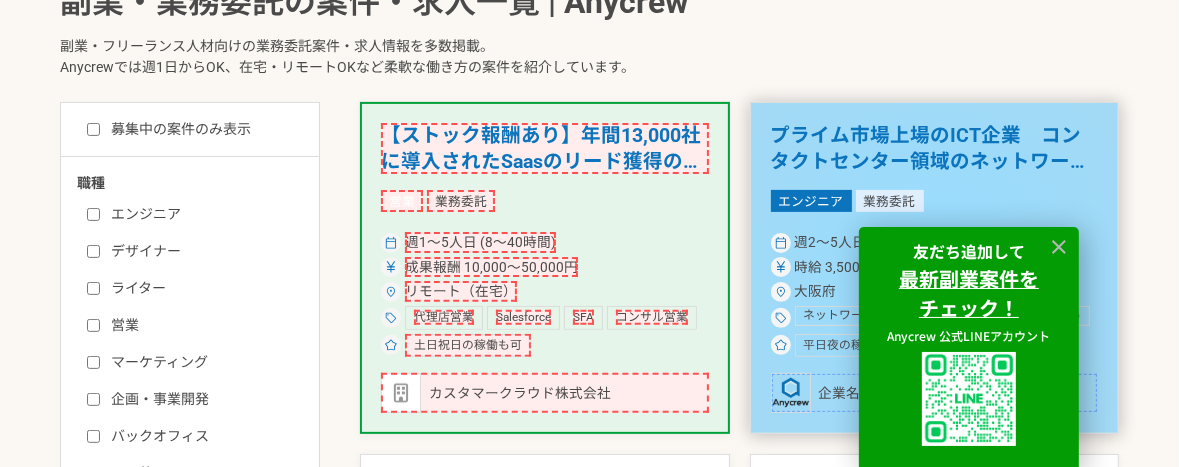 click on "プライム市場上場のICT企業　コンタクトセンター領域のネットワークエンジニア エンジニア 業務委託 週2〜5人日 (16〜40時間) 時給 3,500〜5,000円 大阪府 ネットワークエンジニア データベース Cisco PM Java Python セキュリティ ネットワーク保守・運用 システム運用 システムコンサルタント PMO Linux MySQL 平日夜の稼働も可 土日祝日の稼働も可 企業名非公開（エニィクルーによる仲介）" at bounding box center (935, 268) 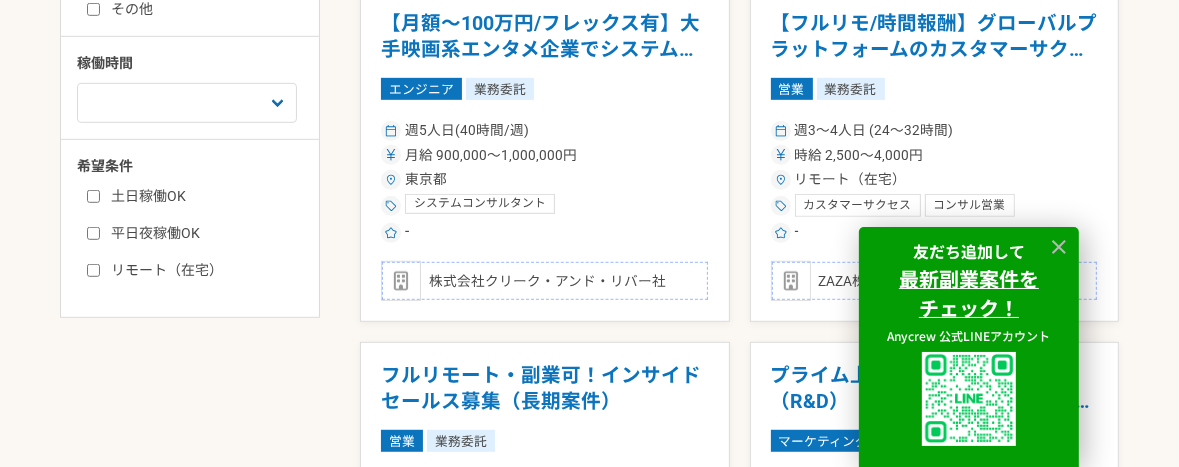 scroll, scrollTop: 1186, scrollLeft: 0, axis: vertical 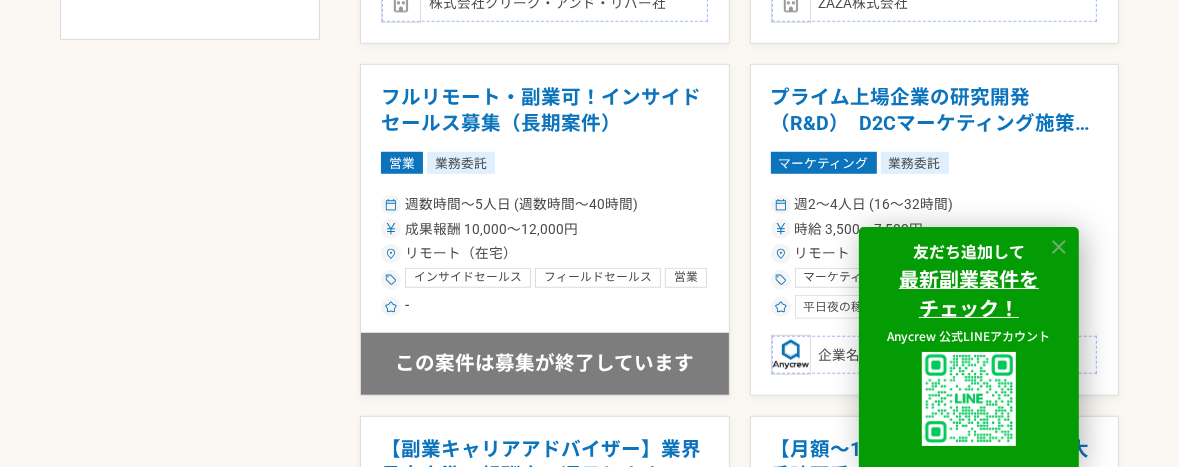 click 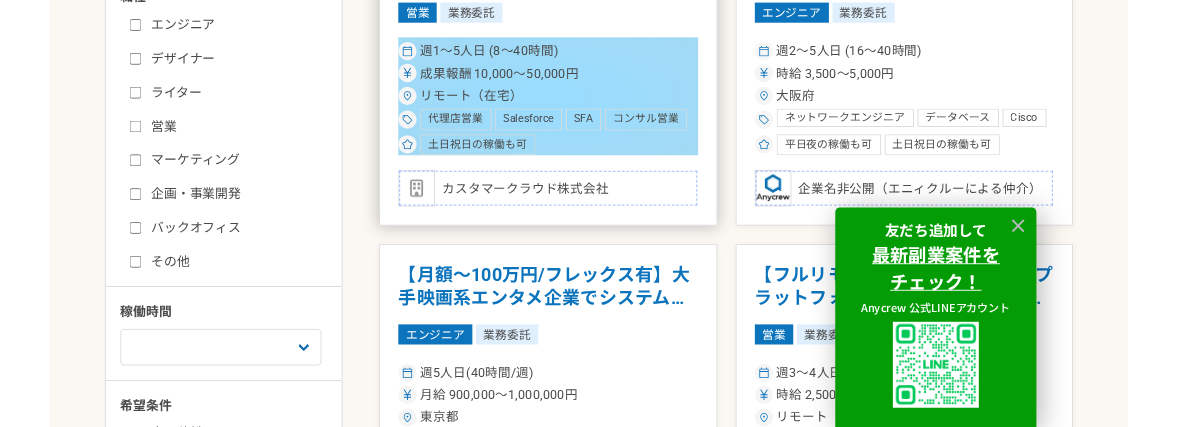 scroll, scrollTop: 492, scrollLeft: 0, axis: vertical 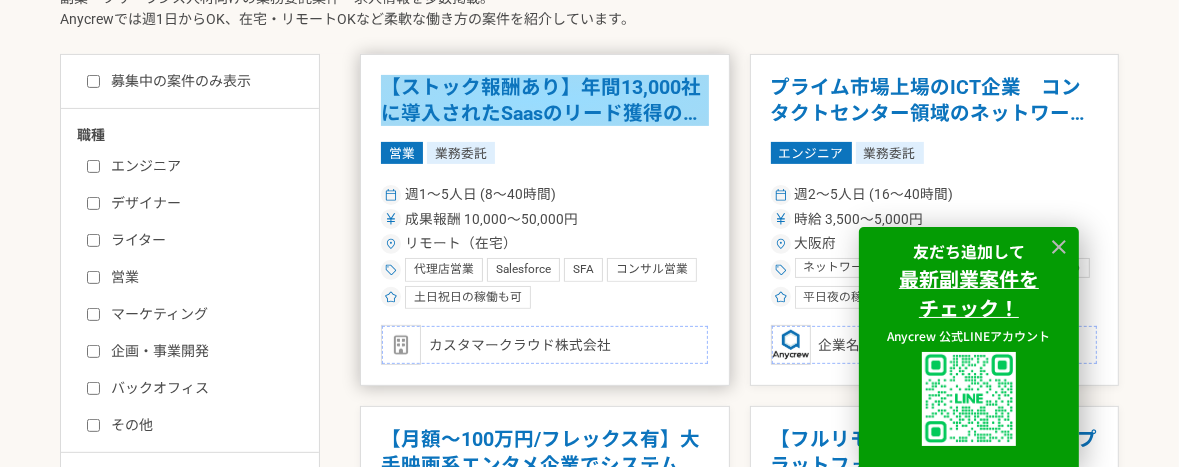 click on "【ストック報酬あり】年間13,000社に導入されたSaasのリード獲得のご依頼" at bounding box center (545, 100) 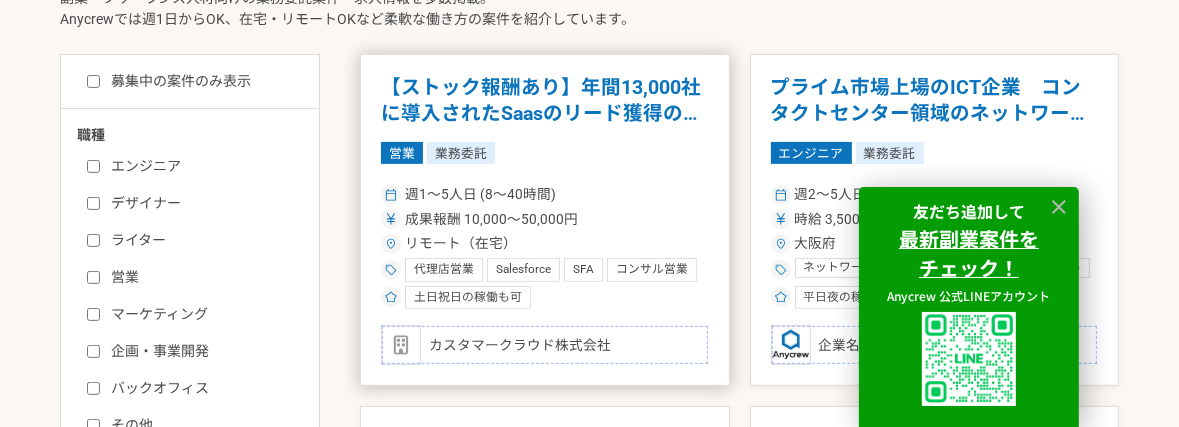 click on "【ストック報酬あり】年間13,000社に導入されたSaasのリード獲得のご依頼" at bounding box center (545, 100) 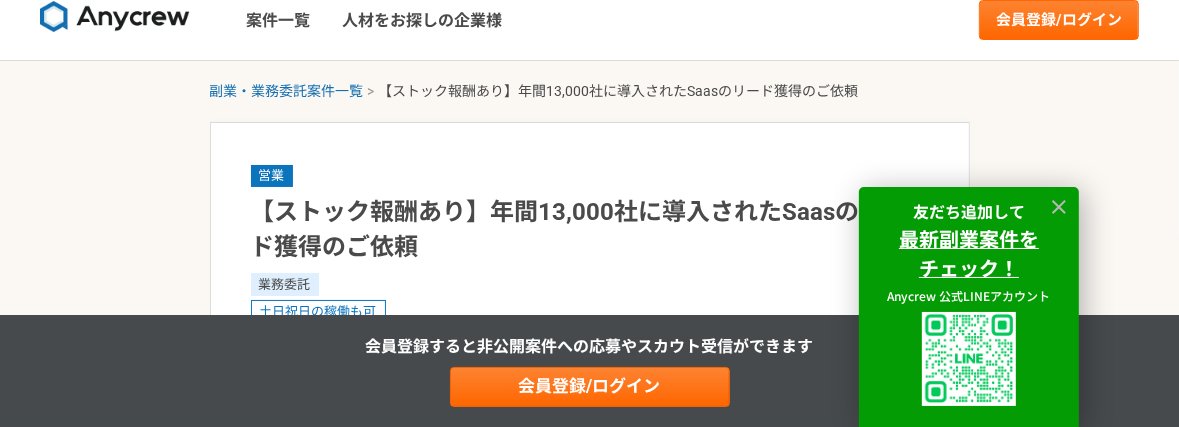 scroll, scrollTop: 0, scrollLeft: 0, axis: both 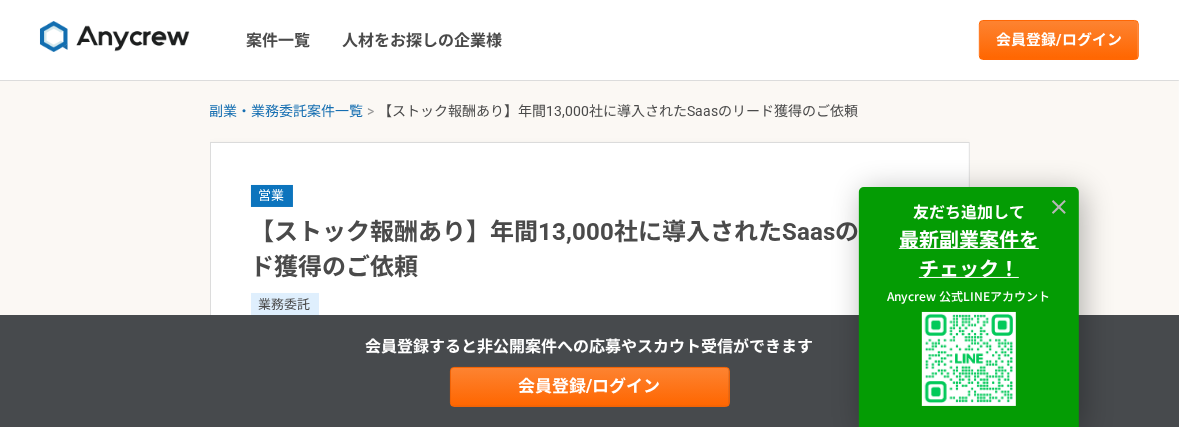 click at bounding box center [115, 37] 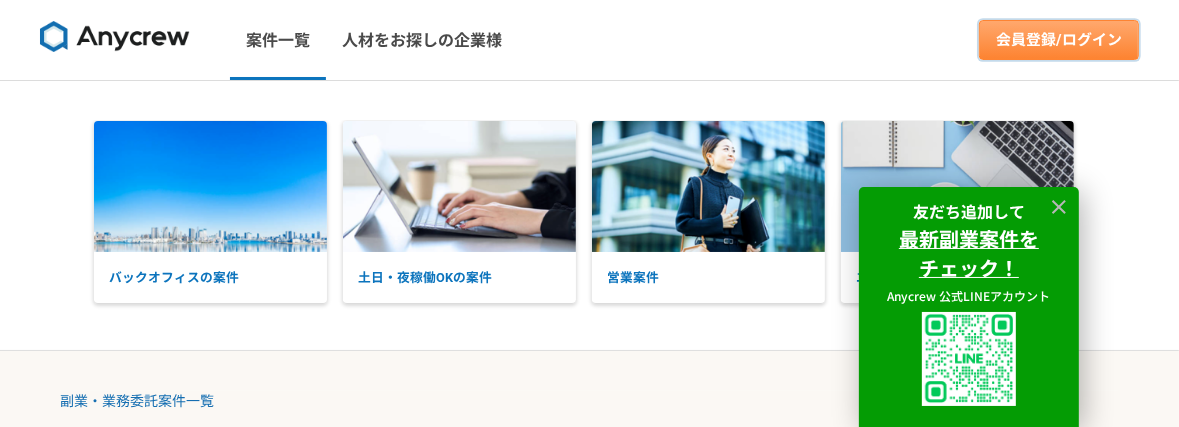 click on "会員登録/ログイン" at bounding box center (1059, 40) 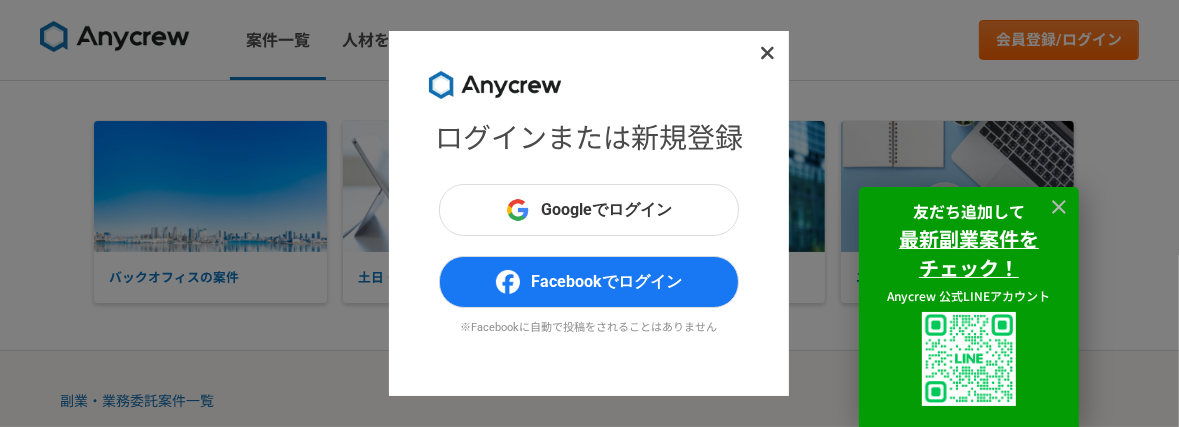 click on "ログインまたは新規登録 Googleでログイン Facebookでログイン ※Facebookに自動で投稿をされることはありません" at bounding box center (589, 213) 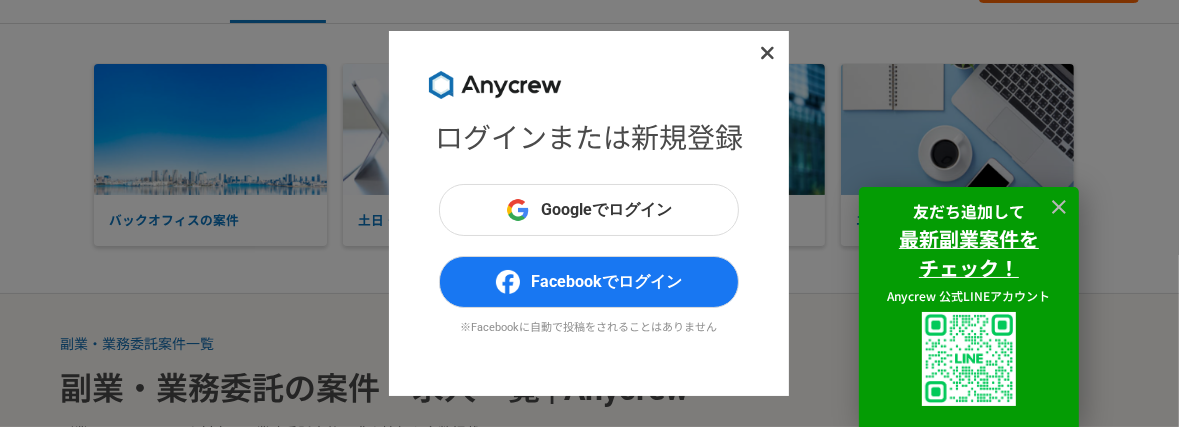 scroll, scrollTop: 0, scrollLeft: 0, axis: both 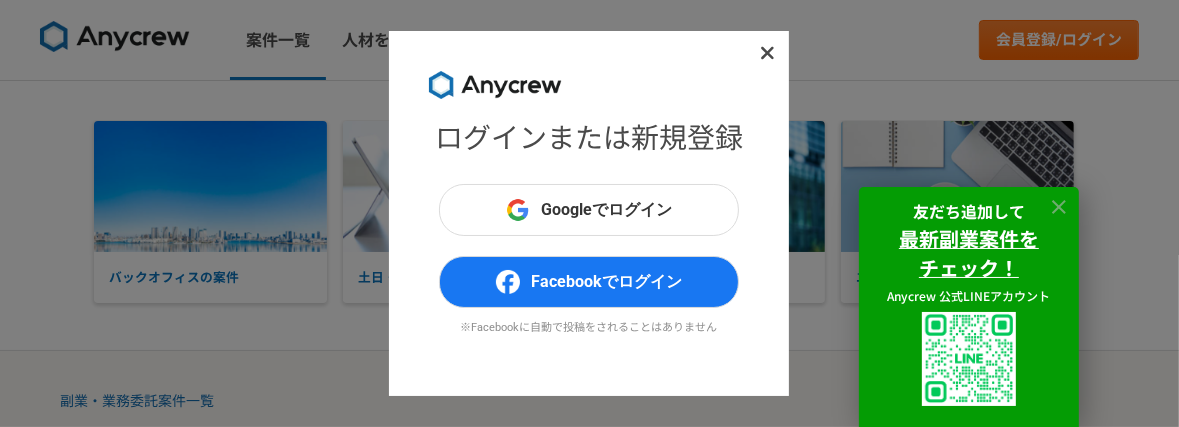 click 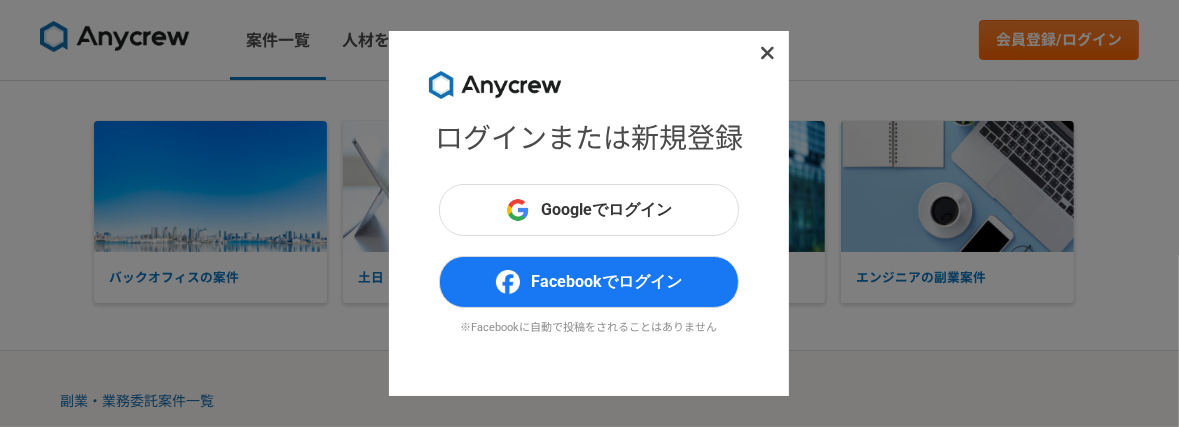 click on "ログインまたは新規登録 Googleでログイン Facebookでログイン ※Facebookに自動で投稿をされることはありません" at bounding box center (589, 213) 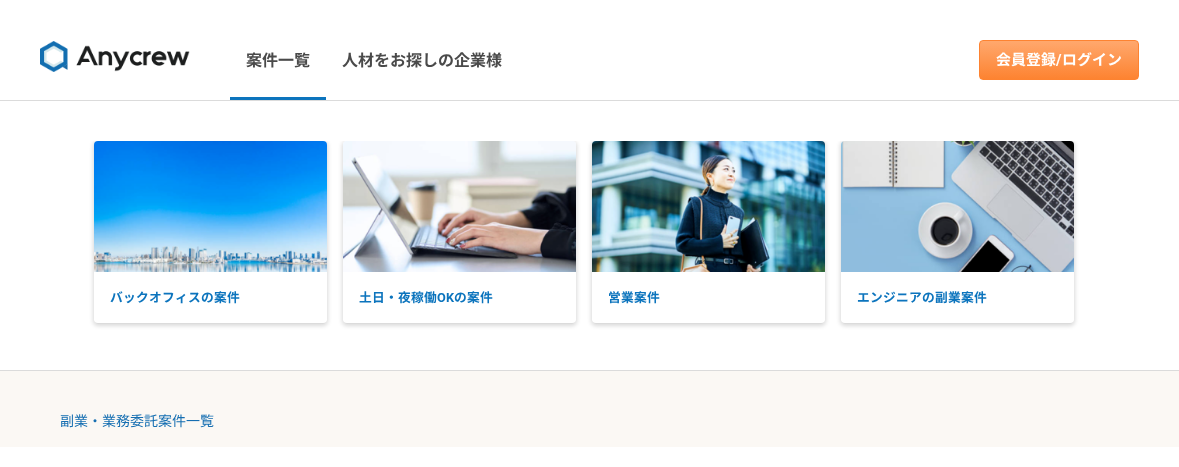 scroll, scrollTop: 0, scrollLeft: 0, axis: both 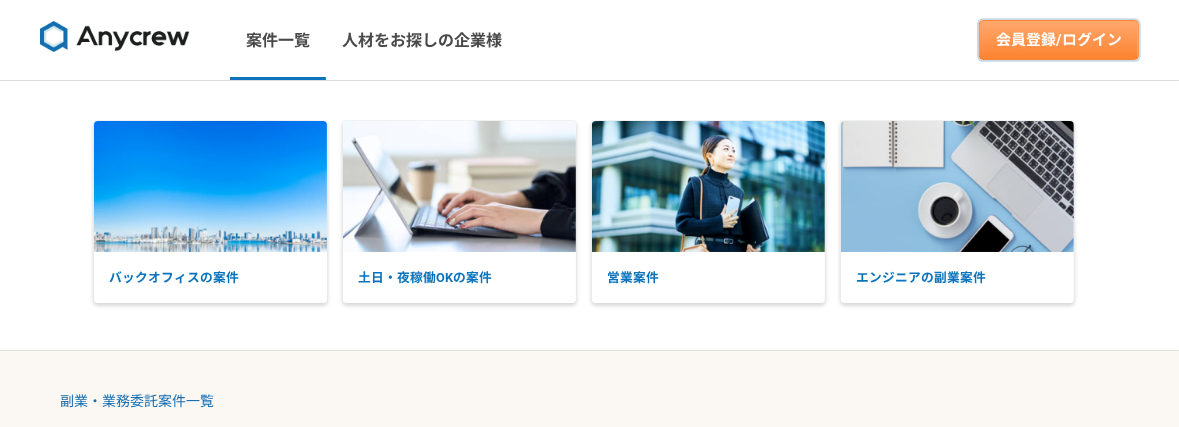 click on "会員登録/ログイン" at bounding box center [1059, 40] 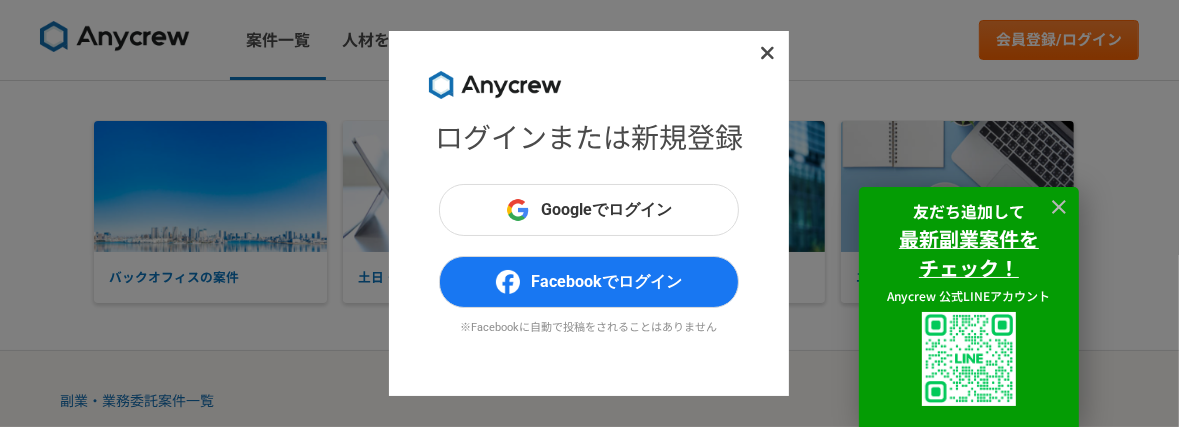 click on "ログインまたは新規登録 Googleでログイン Facebookでログイン ※Facebookに自動で投稿をされることはありません" at bounding box center (589, 213) 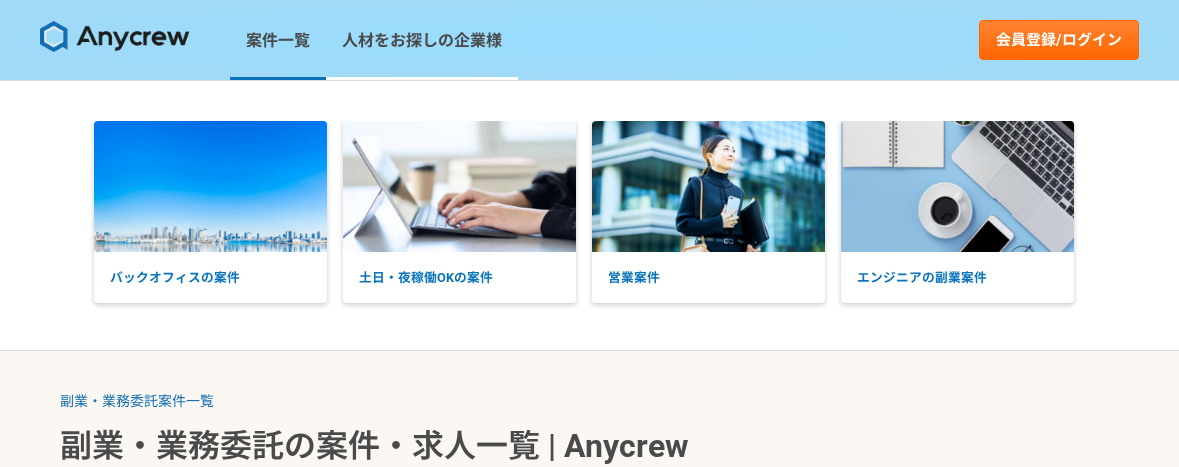 scroll, scrollTop: 0, scrollLeft: 0, axis: both 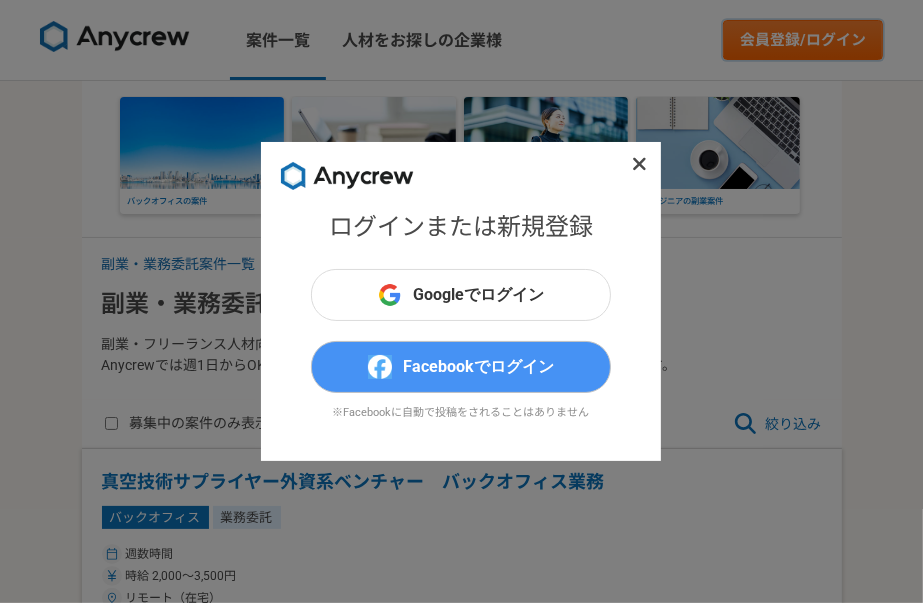 click at bounding box center [380, 367] 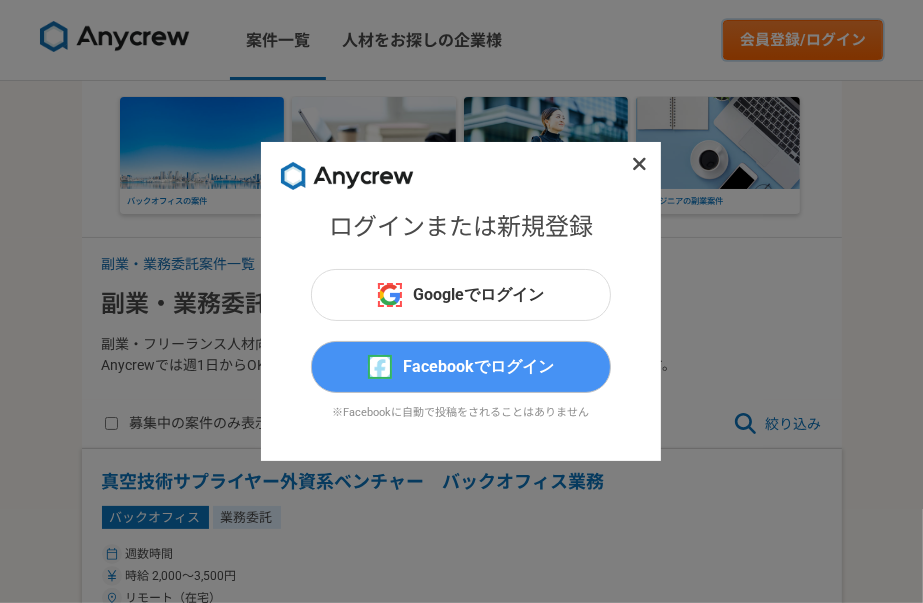 drag, startPoint x: 376, startPoint y: 457, endPoint x: 348, endPoint y: 509, distance: 59.05929 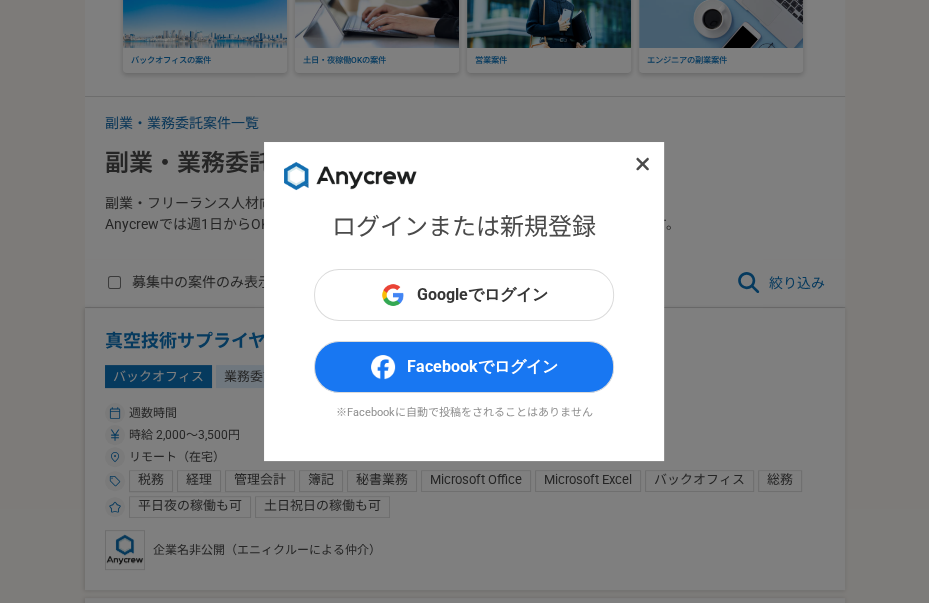 scroll, scrollTop: 277, scrollLeft: 0, axis: vertical 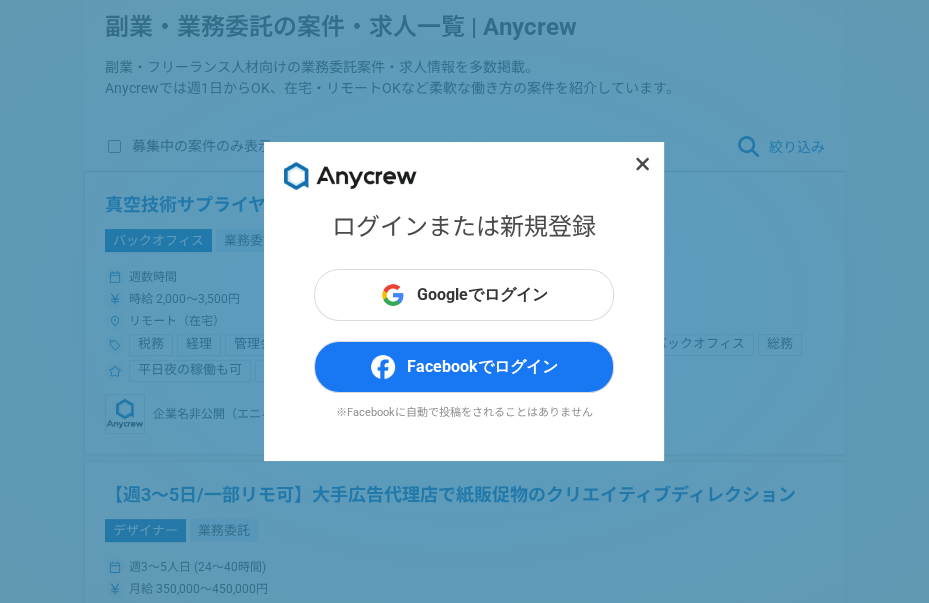 click on "ログインまたは新規登録 Googleでログイン Facebookでログイン ※Facebookに自動で投稿をされることはありません" at bounding box center [464, 301] 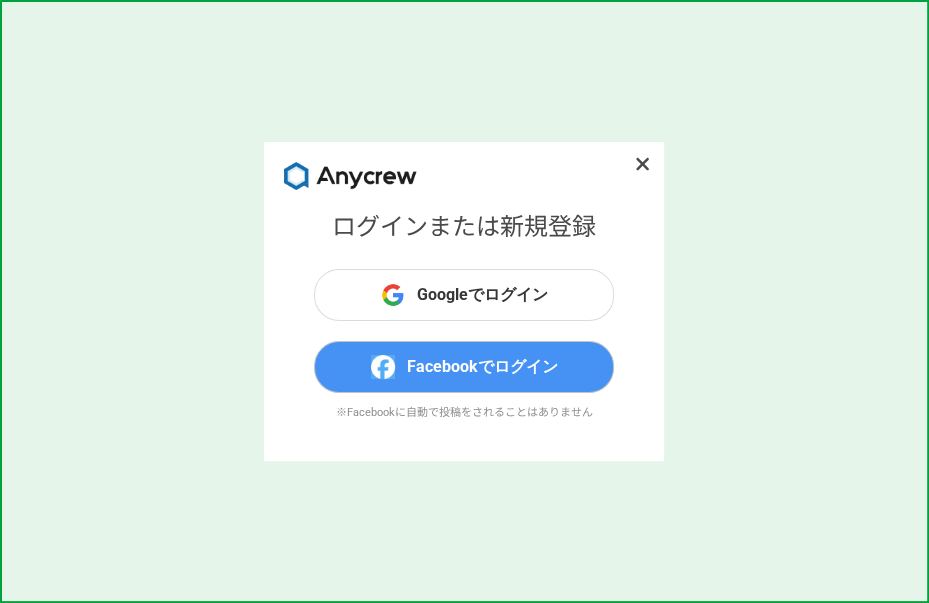 click at bounding box center [383, 367] 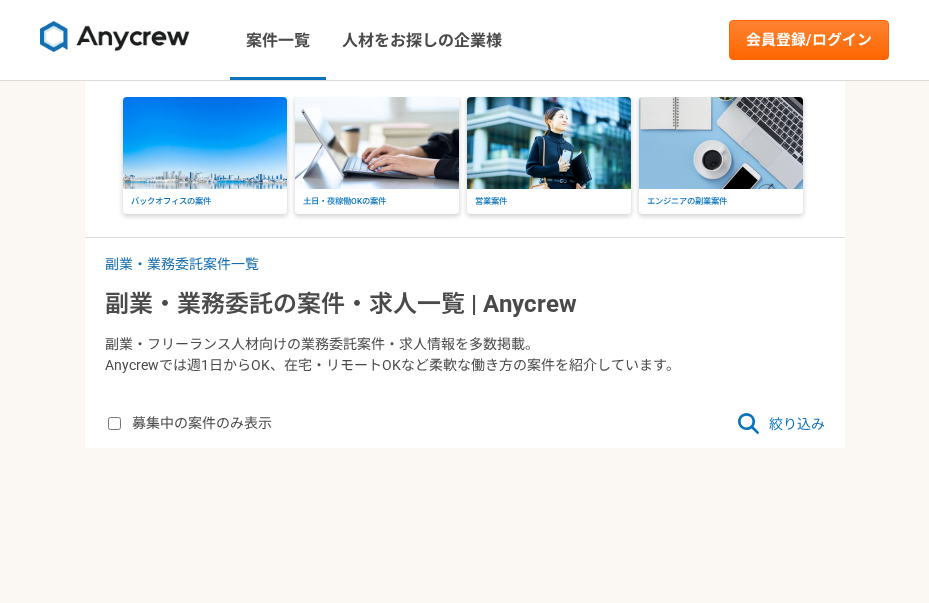 scroll, scrollTop: 0, scrollLeft: 0, axis: both 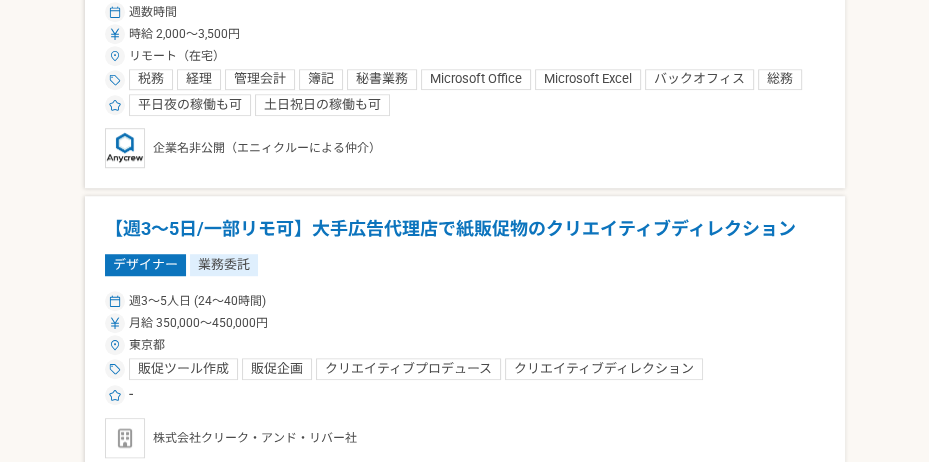click on "株式会社スリーピース" at bounding box center (465, -141) 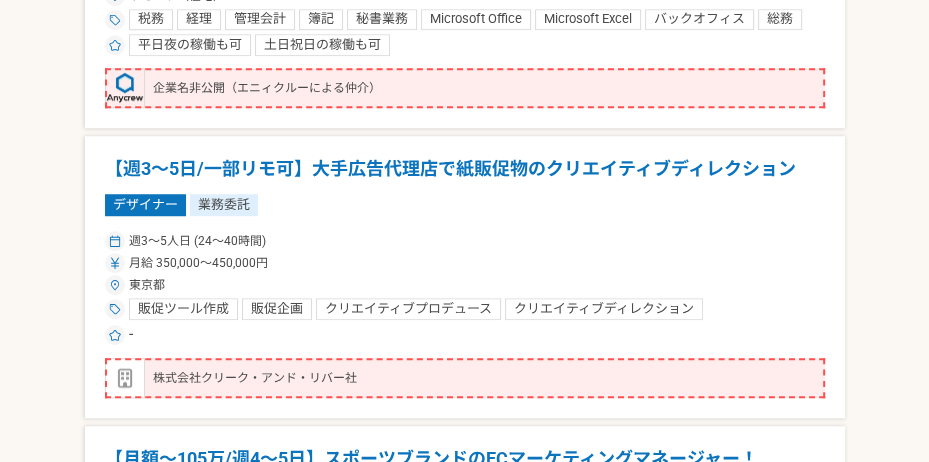 scroll, scrollTop: 1110, scrollLeft: 0, axis: vertical 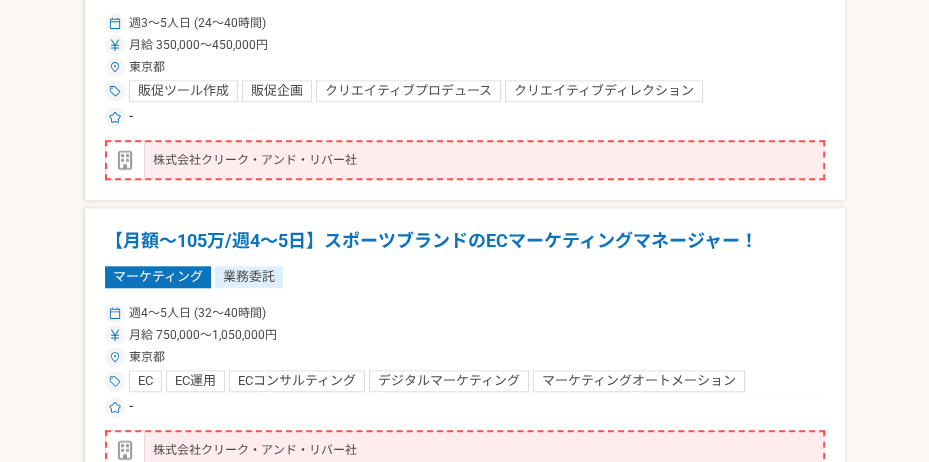 click on "企業名非公開（エニィクルーによる仲介）" at bounding box center [465, -130] 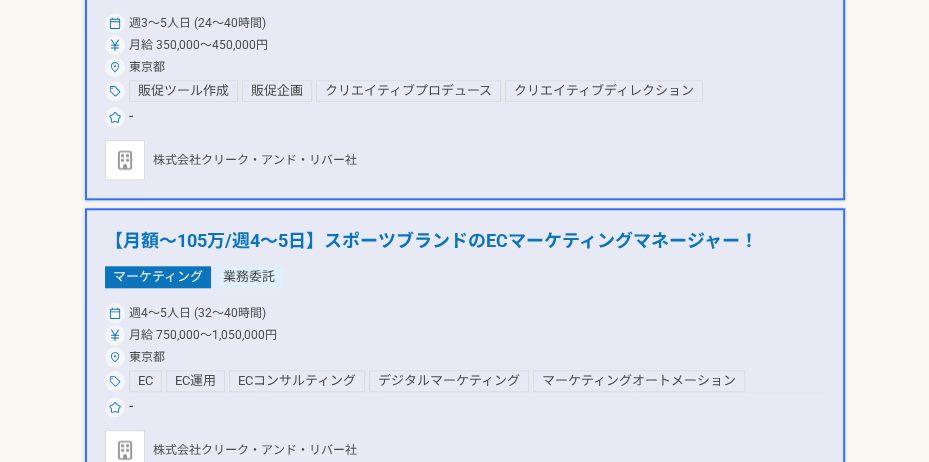 scroll, scrollTop: 506, scrollLeft: 0, axis: vertical 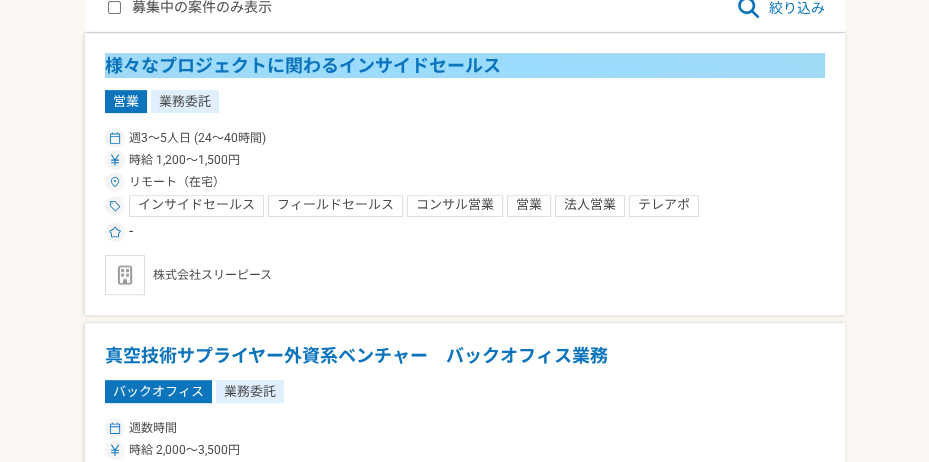 click on "様々なプロジェクトに関わるインサイドセールス" at bounding box center (465, 66) 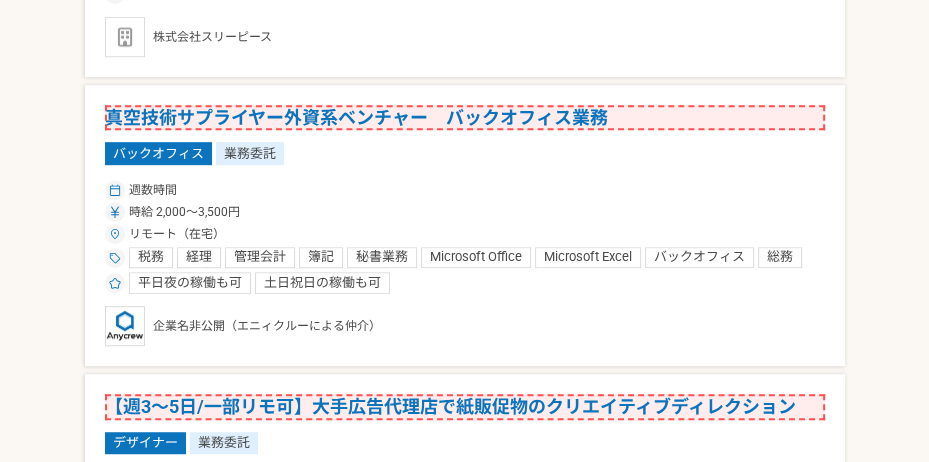 scroll, scrollTop: 833, scrollLeft: 0, axis: vertical 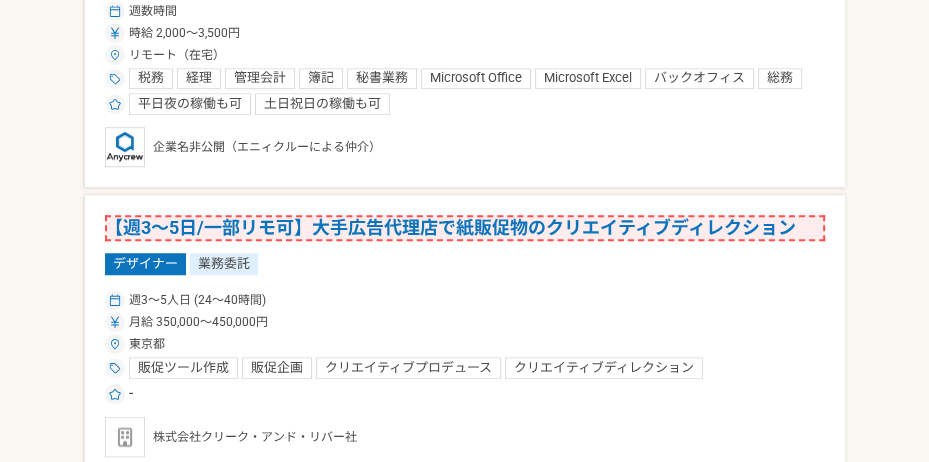 click on "真空技術サプライヤー外資系ベンチャー　バックオフィス業務" at bounding box center [465, -61] 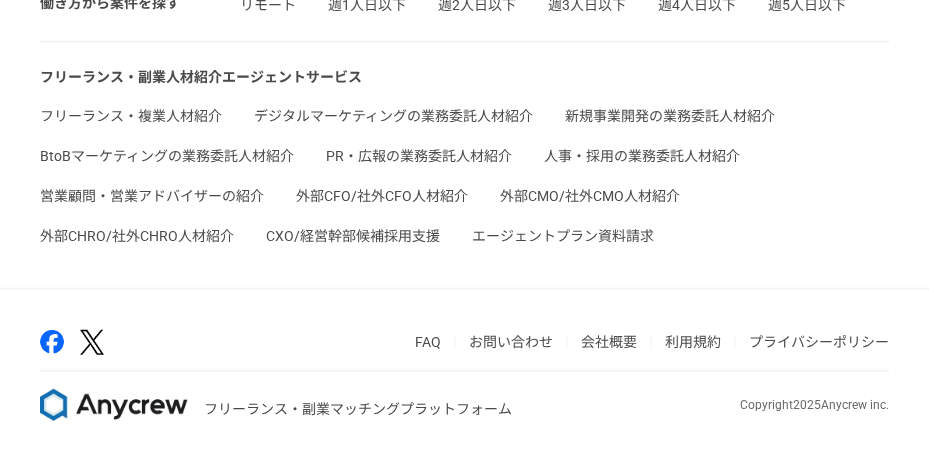 scroll, scrollTop: 9630, scrollLeft: 0, axis: vertical 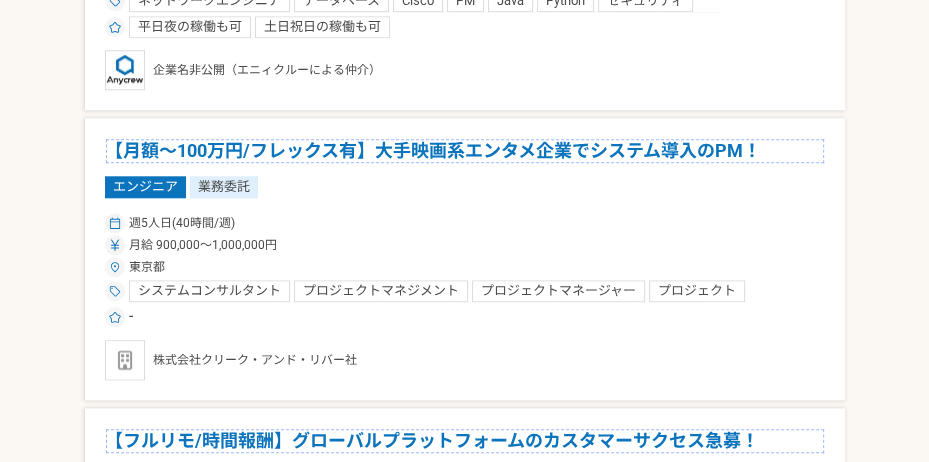 click on "カスタマークラウド株式会社" at bounding box center [465, -220] 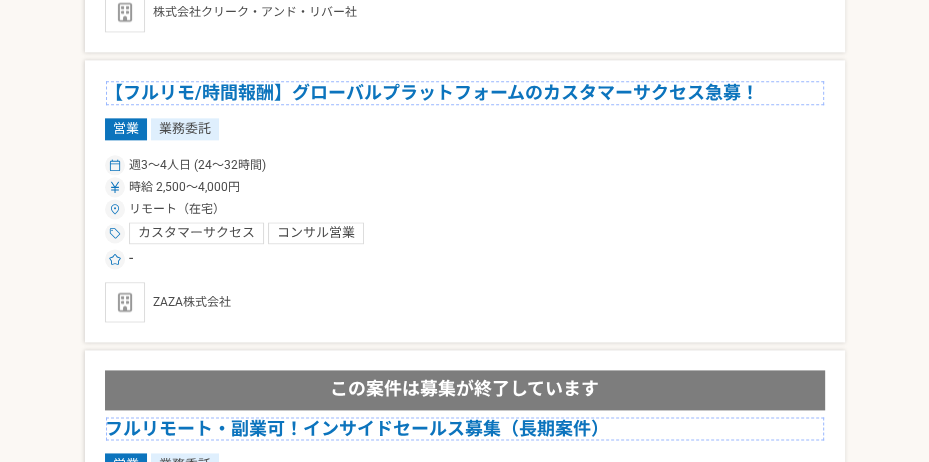 scroll, scrollTop: 1616, scrollLeft: 0, axis: vertical 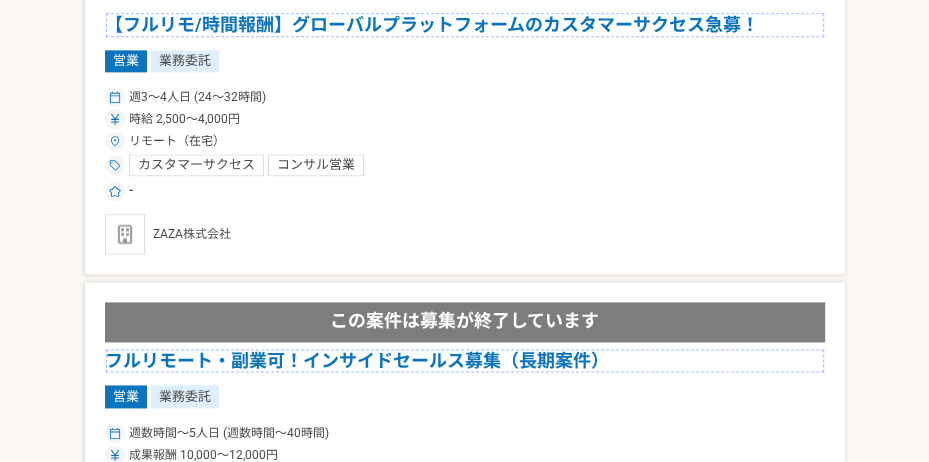 click on "企業名非公開（エニィクルーによる仲介）" at bounding box center (465, -346) 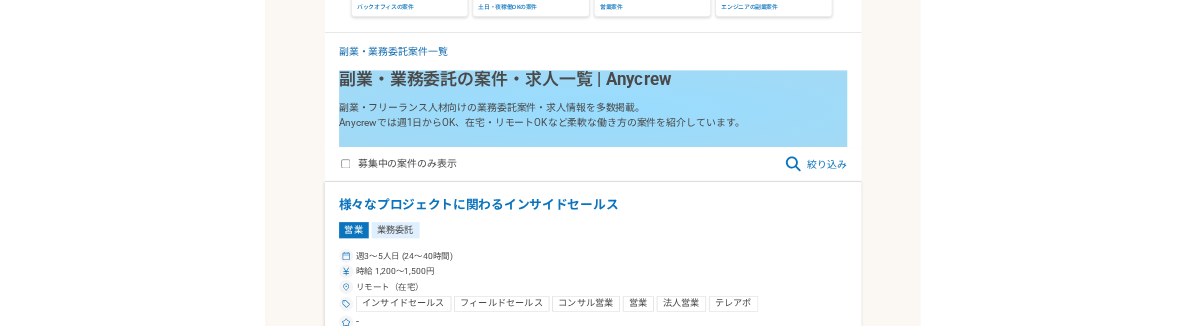 scroll, scrollTop: 278, scrollLeft: 0, axis: vertical 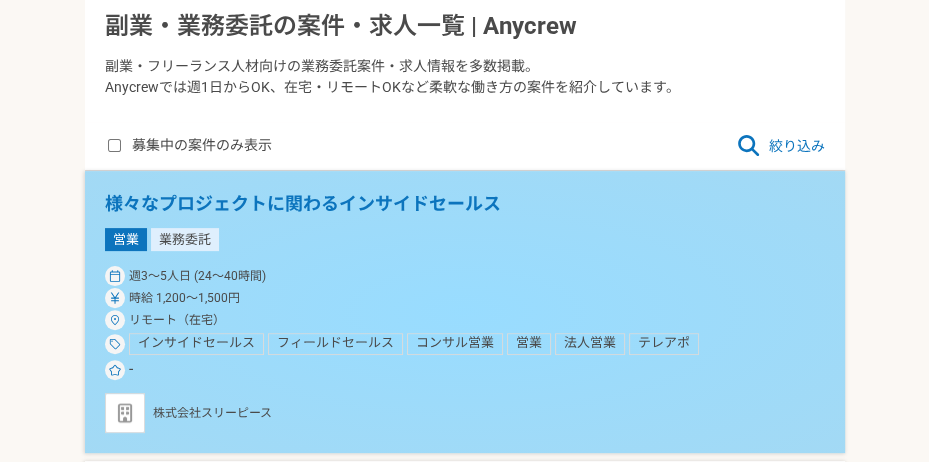 click on "様々なプロジェクトに関わるインサイドセールス 営業 業務委託 週3〜5人日 (24〜40時間) 時給 1,200〜1,500円 リモート（在宅） インサイドセールス フィールドセールス コンサル営業 営業 法人営業 テレアポ - 株式会社スリーピース" at bounding box center (465, 312) 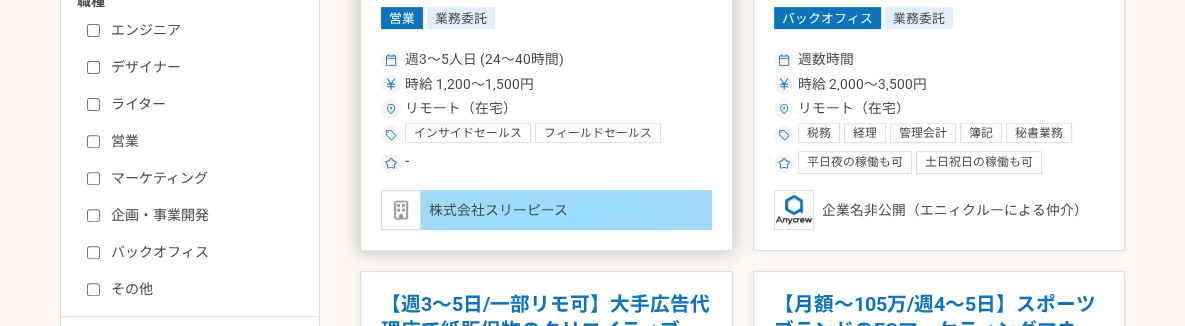 scroll, scrollTop: 556, scrollLeft: 0, axis: vertical 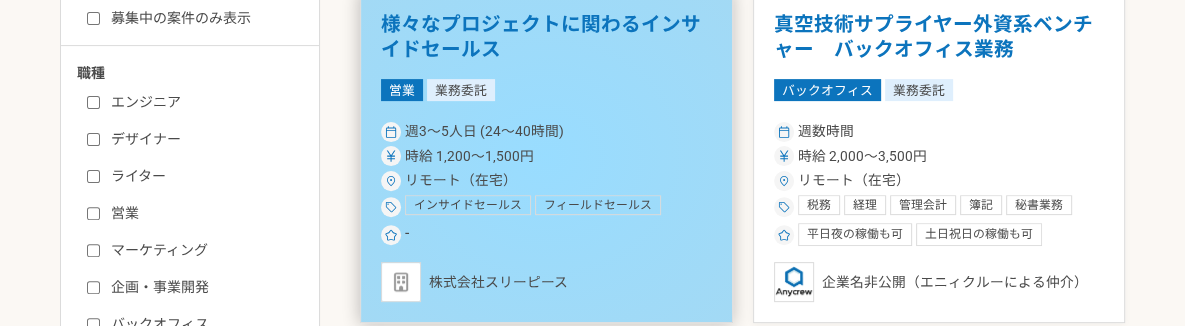 click on "様々なプロジェクトに関わるインサイドセールス 営業 業務委託 週3〜5人日 (24〜40時間) 時給 1,200〜1,500円 リモート（在宅） インサイドセールス フィールドセールス コンサル営業 営業 法人営業 テレアポ - 株式会社スリーピース" at bounding box center (546, 157) 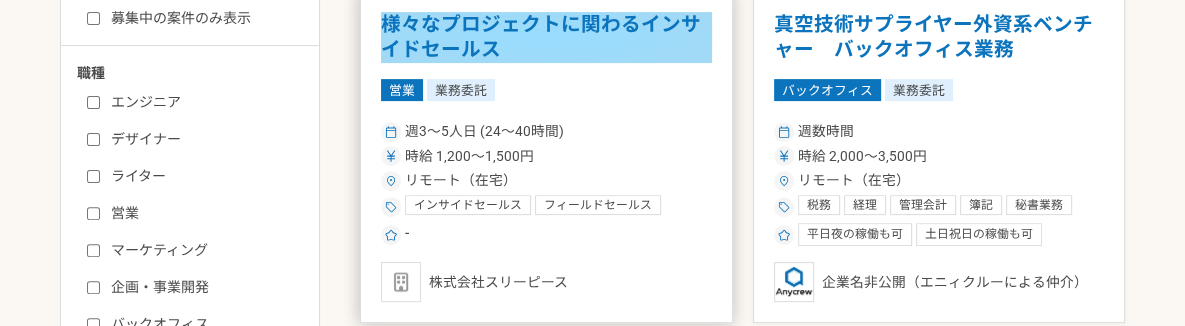 click on "様々なプロジェクトに関わるインサイドセールス" at bounding box center (546, 37) 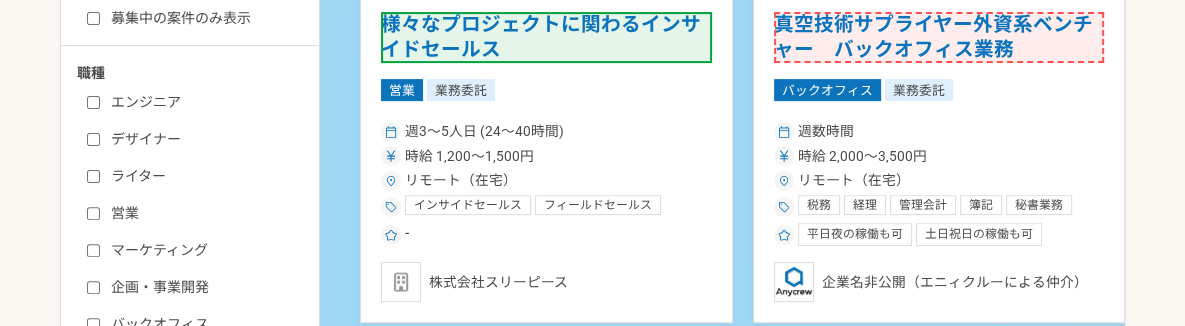 click on "募集中の案件のみ表示 職種 エンジニア デザイナー ライター 営業 マーケティング 企画・事業開発 バックオフィス その他 稼働時間 週1人日（8時間）以下 週2人日（16時間）以下 週3人日（24時間）以下 週4人日（32時間）以下 週5人日（40時間）以下 希望条件 土日稼働OK 平日夜稼働OK リモート（在宅） 様々なプロジェクトに関わるインサイドセールス 営業 業務委託 週3〜5人日 (24〜40時間) 時給 1,200〜1,500円 リモート（在宅） インサイドセールス フィールドセールス コンサル営業 営業 法人営業 テレアポ - 株式会社スリーピース 真空技術サプライヤー外資系ベンチャー　バックオフィス業務 バックオフィス 業務委託 週数時間 時給 2,000〜3,500円 リモート（在宅） 税務 経理 管理会計 簿記 秘書業務 Microsoft Office Microsoft Excel バックオフィス 総務 規程管理 - EC - -" at bounding box center [592, 1824] 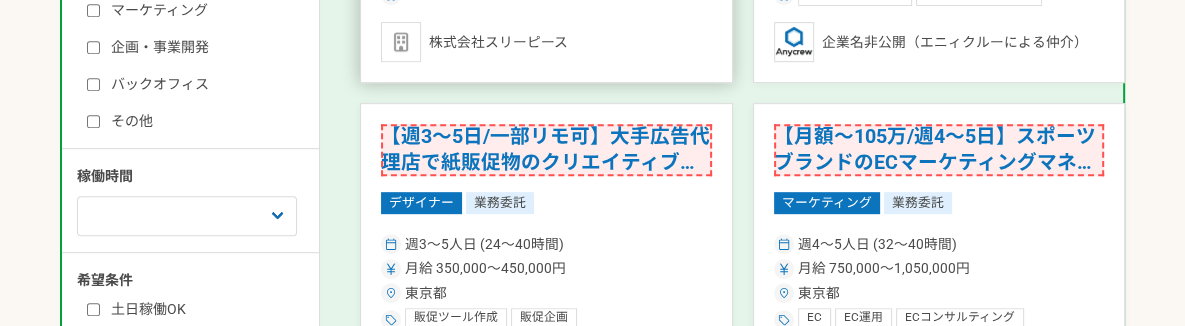 scroll, scrollTop: 834, scrollLeft: 0, axis: vertical 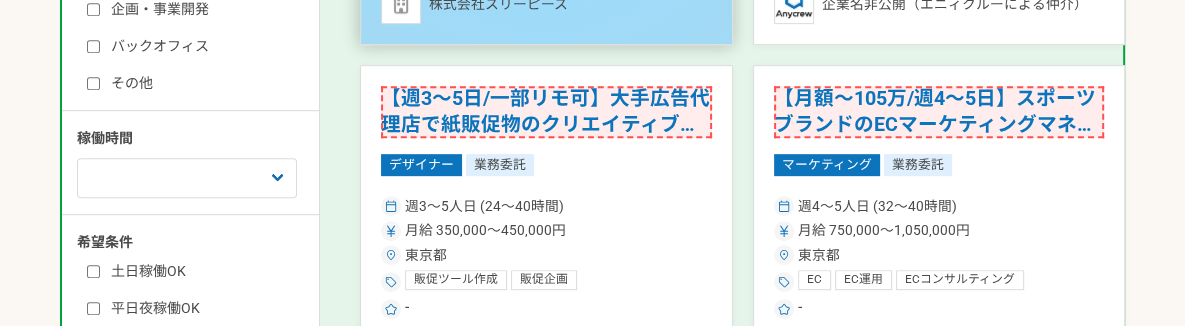 click on "様々なプロジェクトに関わるインサイドセールス 営業 業務委託 週3〜5人日 (24〜40時間) 時給 1,200〜1,500円 リモート（在宅） インサイドセールス フィールドセールス コンサル営業 営業 法人営業 テレアポ - 株式会社スリーピース" at bounding box center (546, -121) 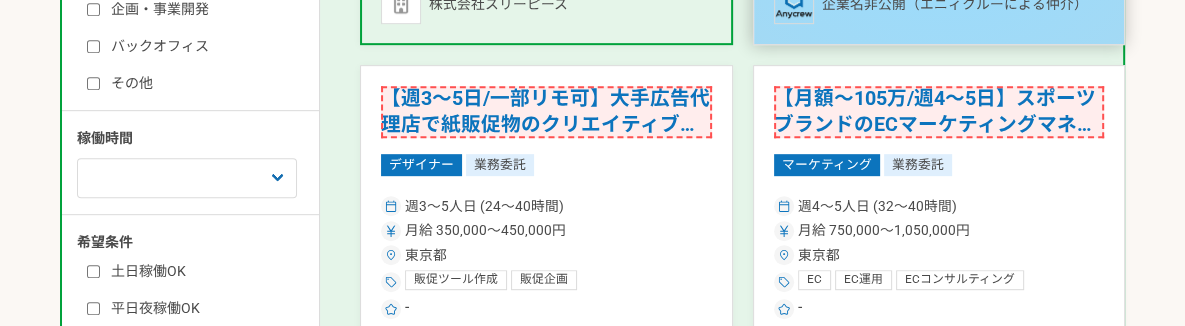 click on "真空技術サプライヤー外資系ベンチャー　バックオフィス業務 バックオフィス 業務委託 週数時間 時給 2,000〜3,500円 リモート（在宅） 税務 経理 管理会計 簿記 秘書業務 Microsoft Office Microsoft Excel バックオフィス 総務 規程管理 オンプレからのクラウド移行 平日夜の稼働も可 土日祝日の稼働も可 企業名非公開（エニィクルーによる仲介）" at bounding box center (939, -121) 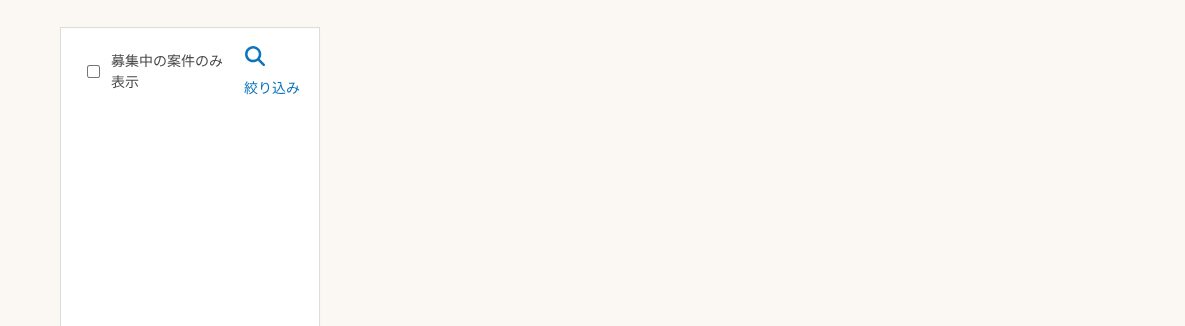 scroll, scrollTop: 520, scrollLeft: 0, axis: vertical 